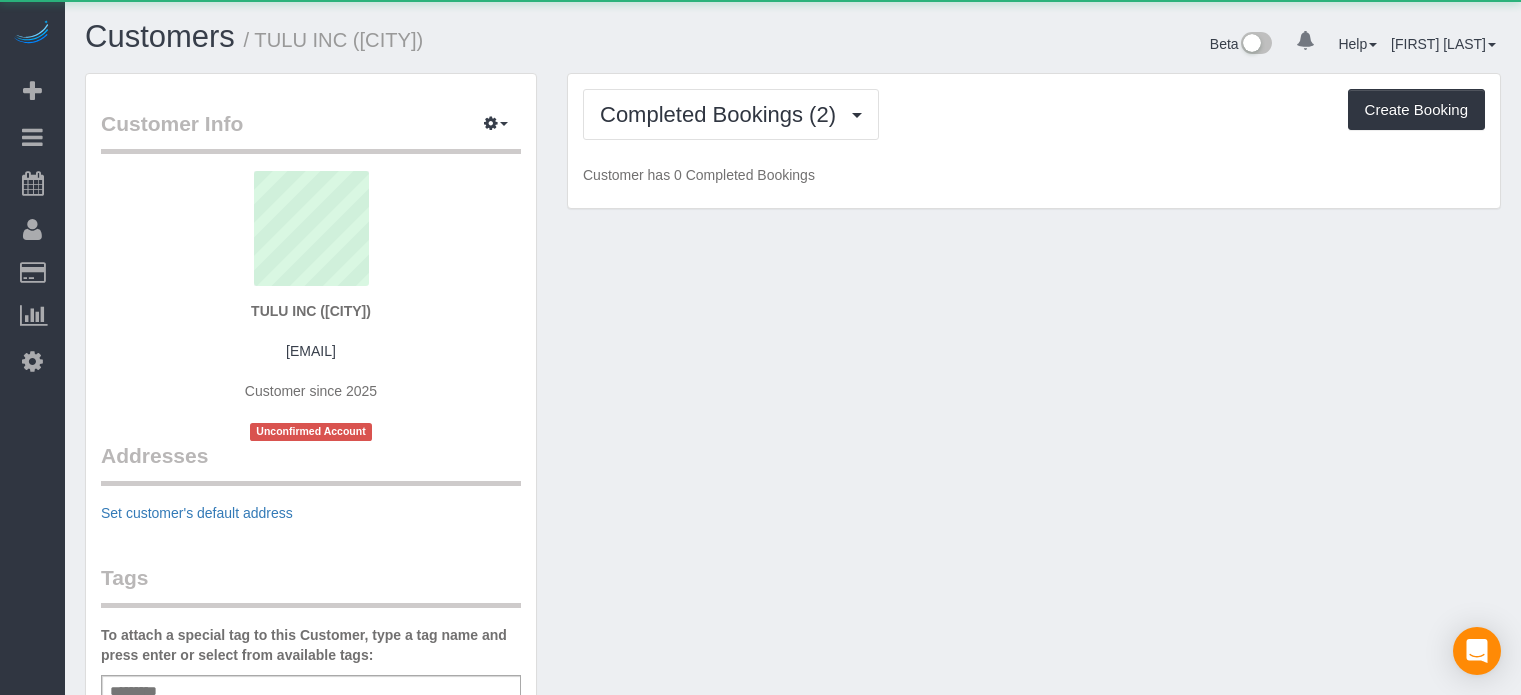scroll, scrollTop: 0, scrollLeft: 0, axis: both 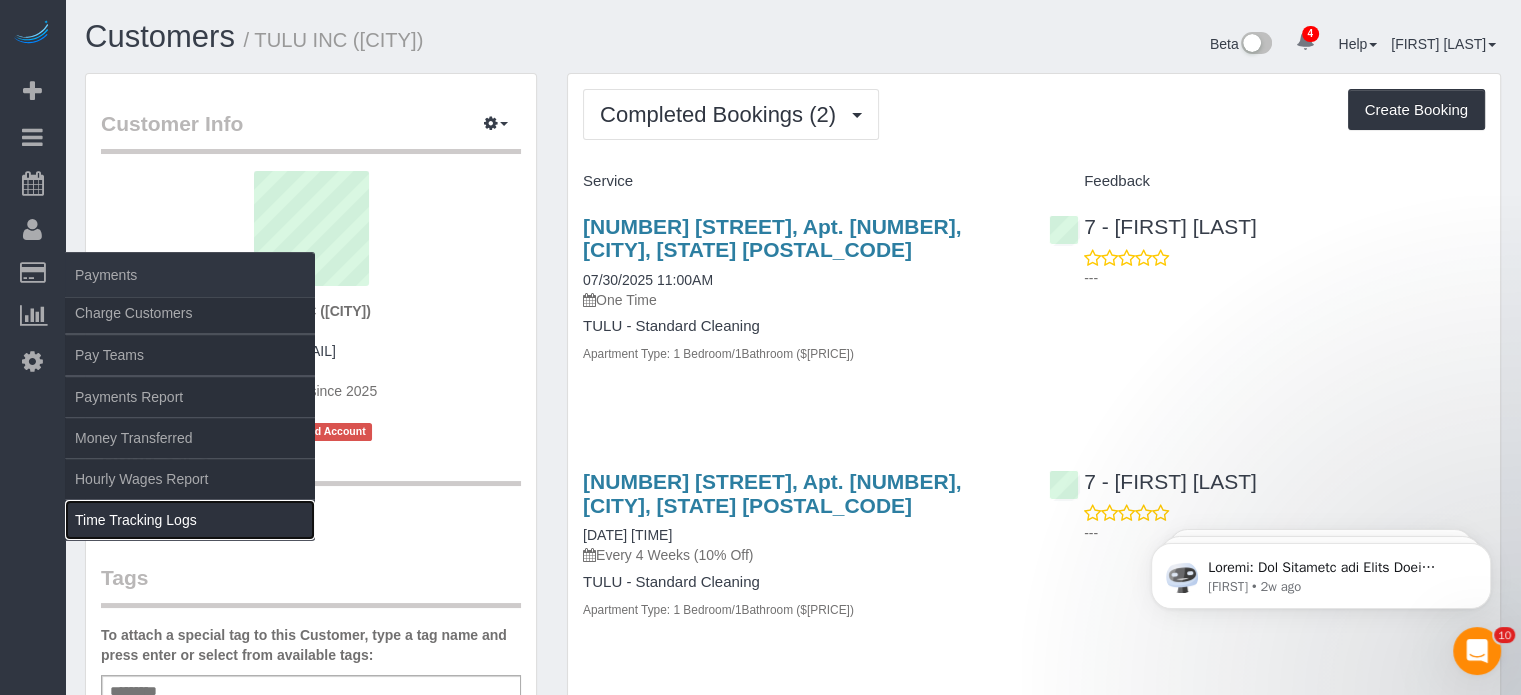 click on "Time Tracking Logs" at bounding box center [190, 520] 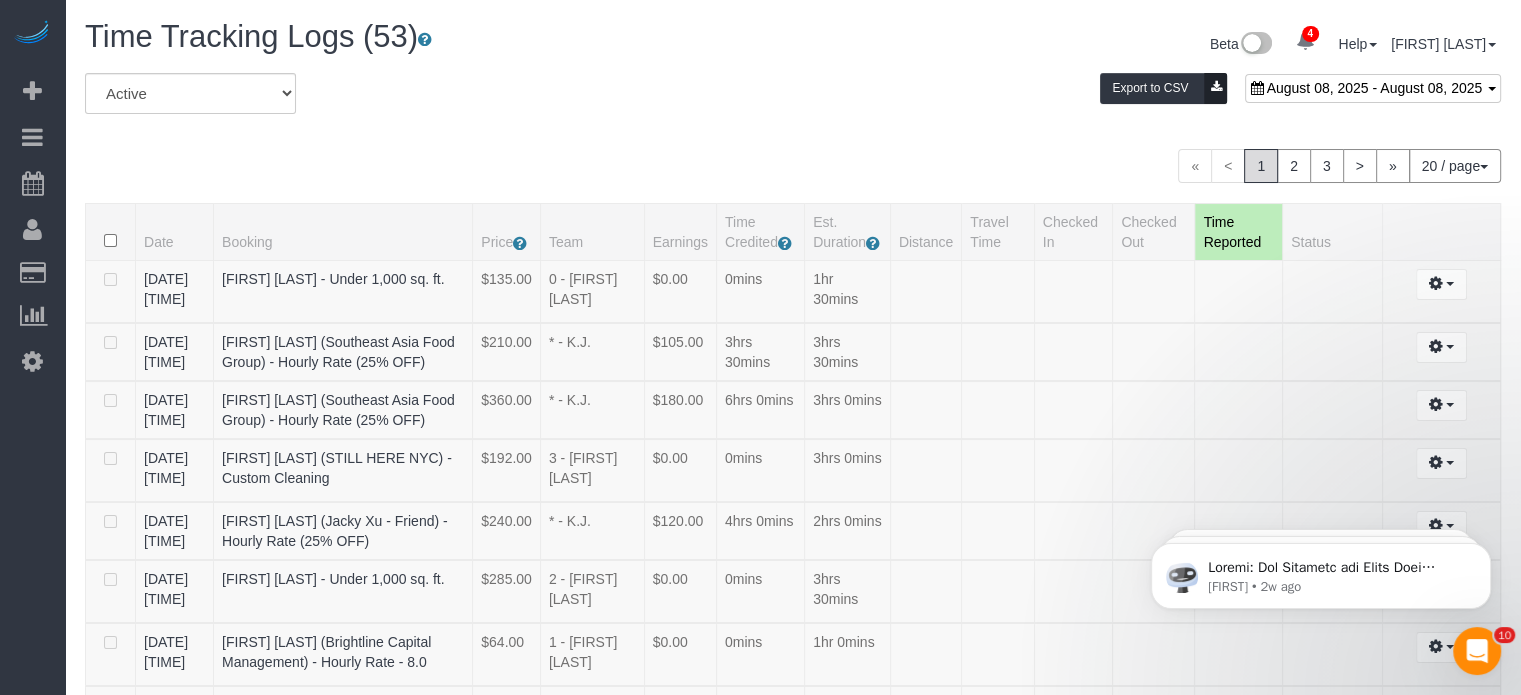 click on "August 08, 2025 - August 08, 2025" at bounding box center (1373, 88) 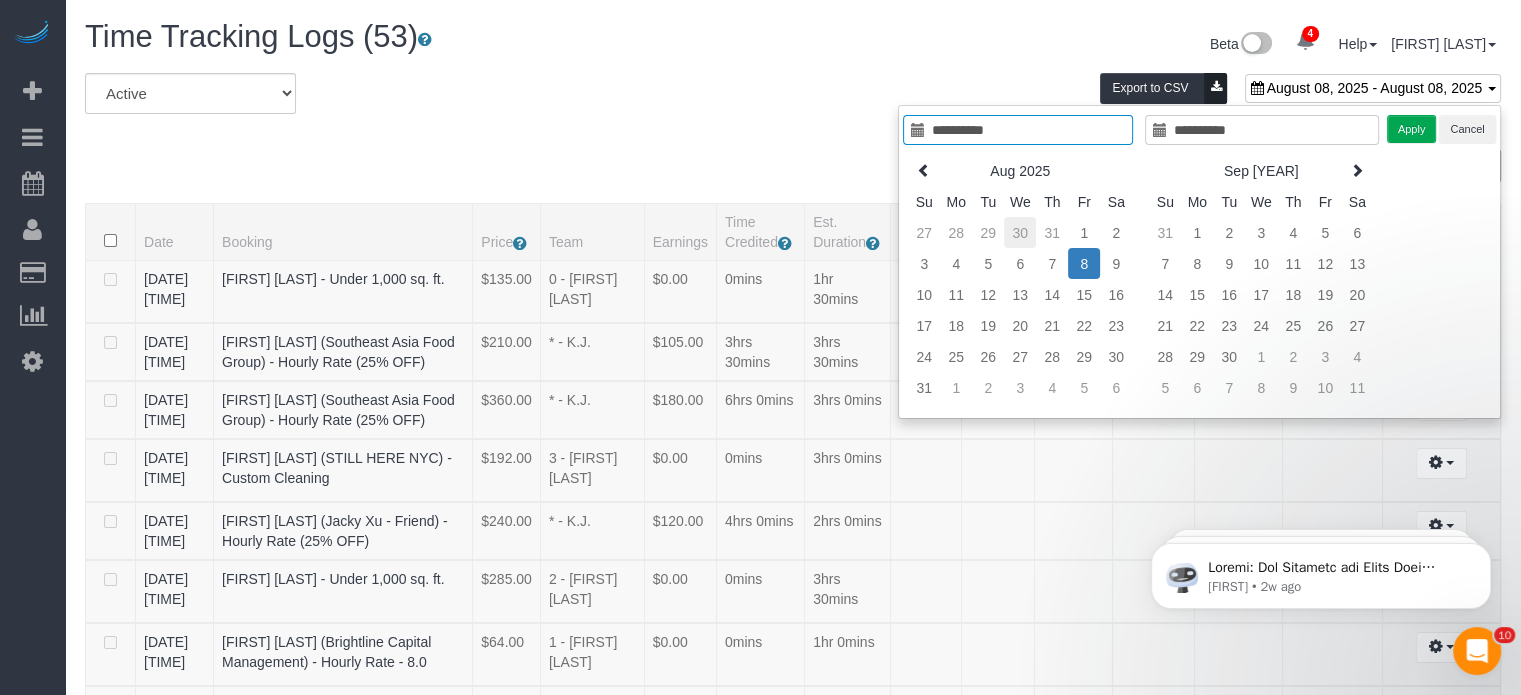 type on "**********" 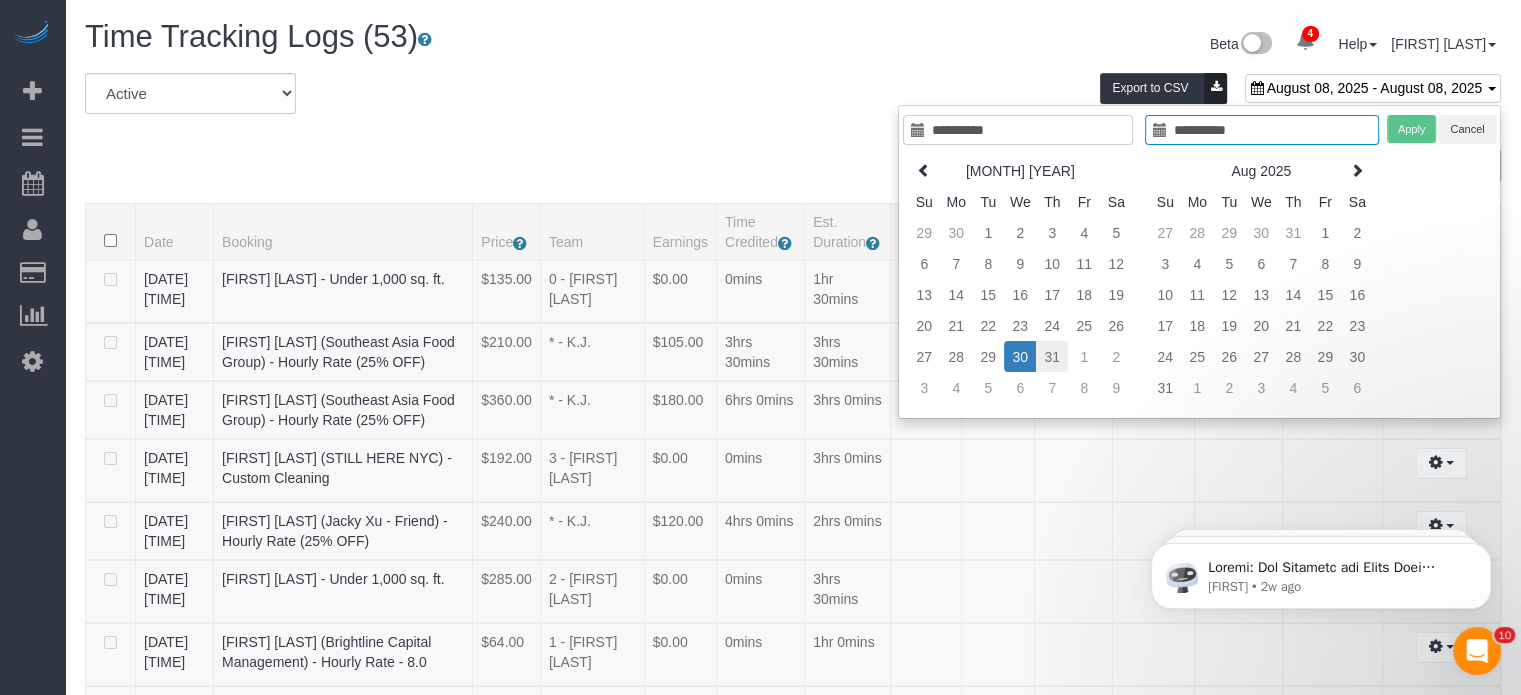 type on "**********" 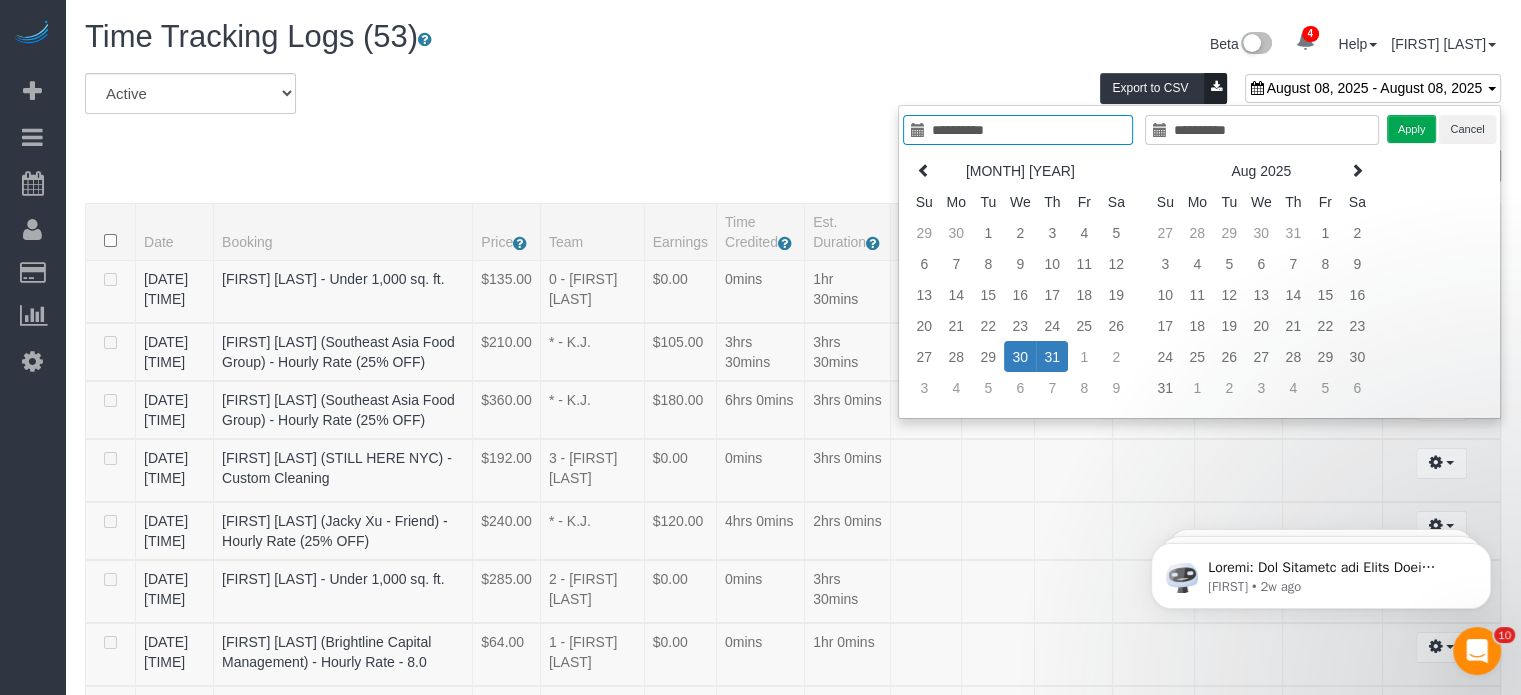 type on "**********" 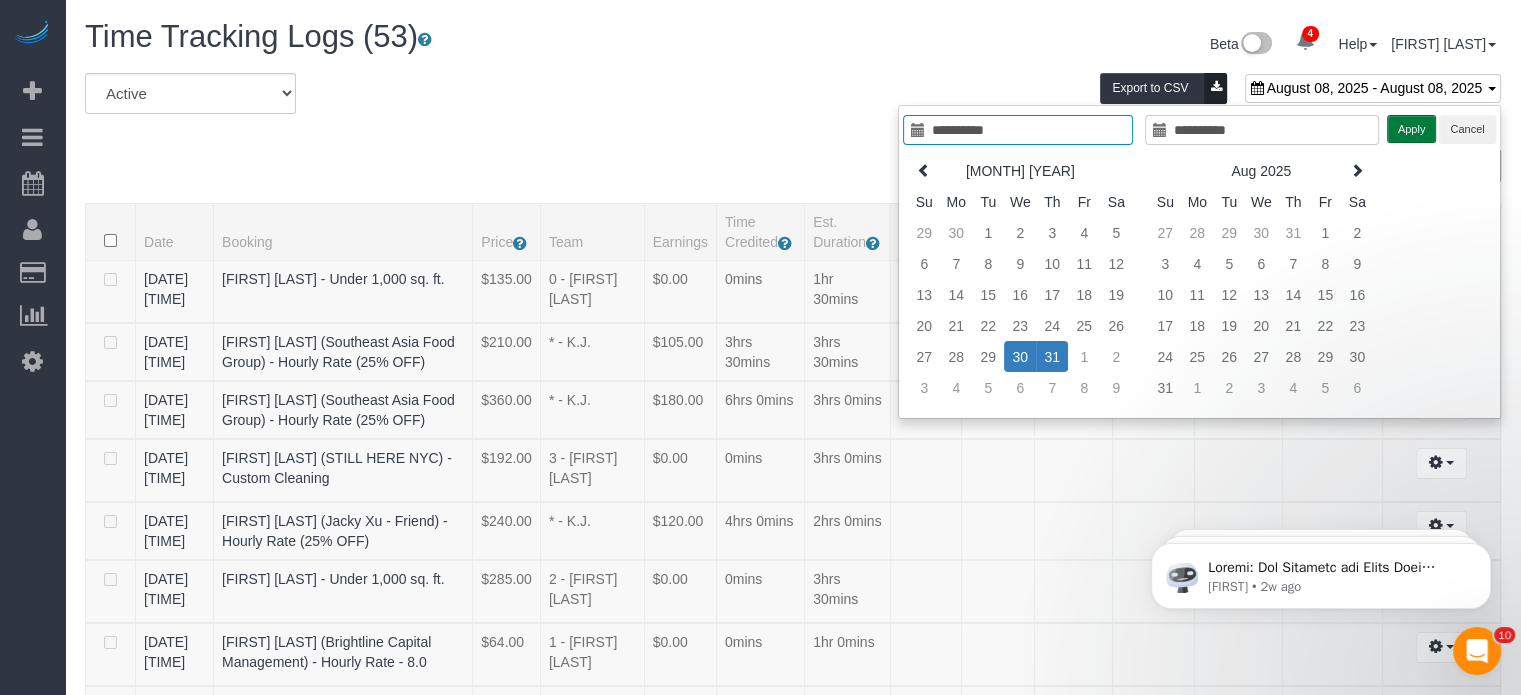 click on "Apply" at bounding box center [1412, 129] 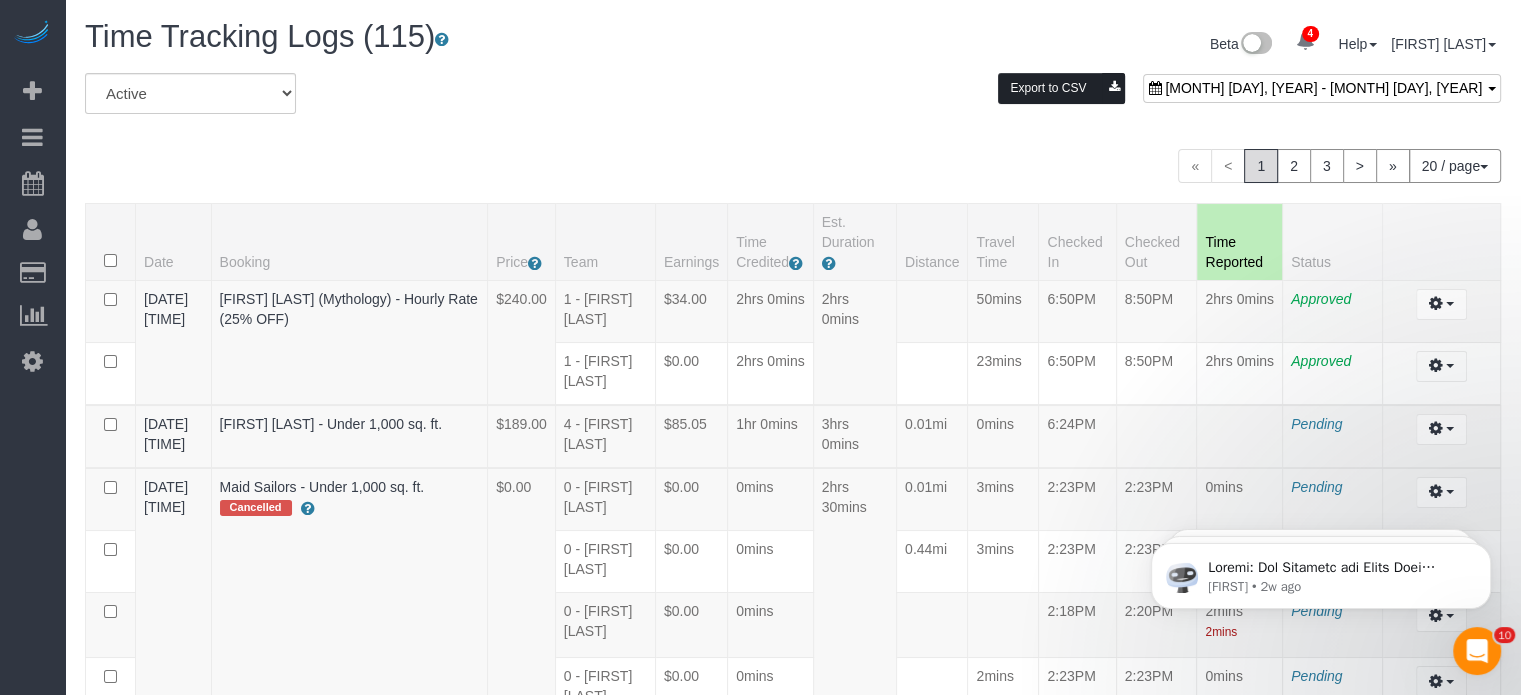 click on "Export to CSV" at bounding box center (1061, 88) 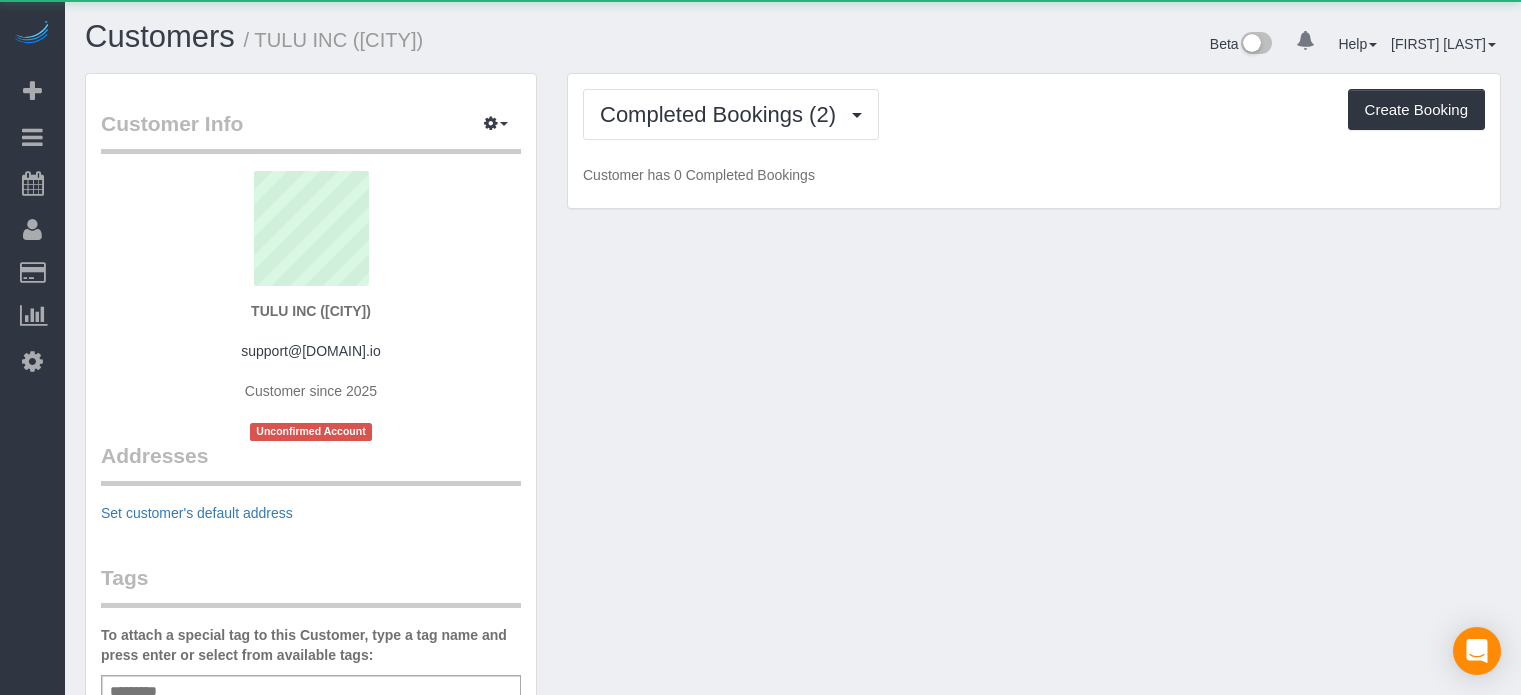 scroll, scrollTop: 0, scrollLeft: 0, axis: both 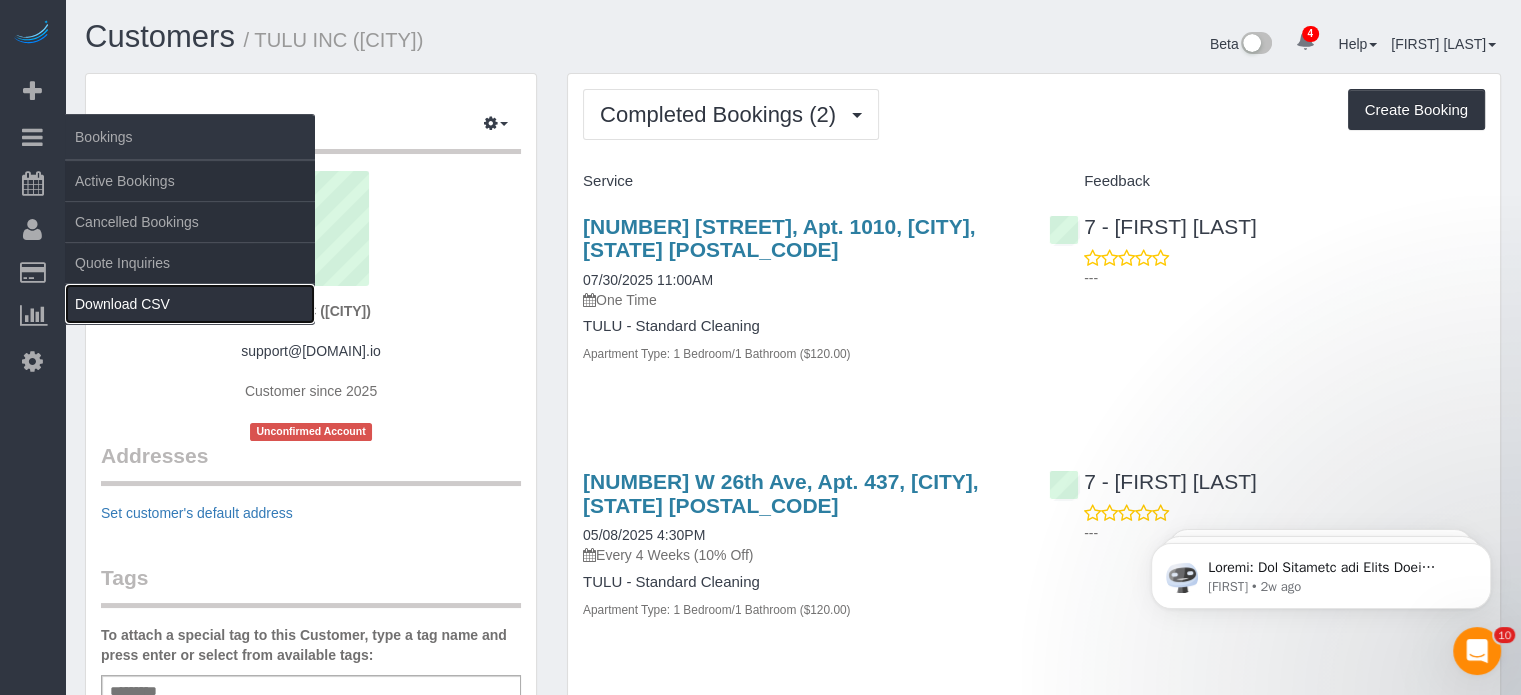 click on "Download CSV" at bounding box center (190, 304) 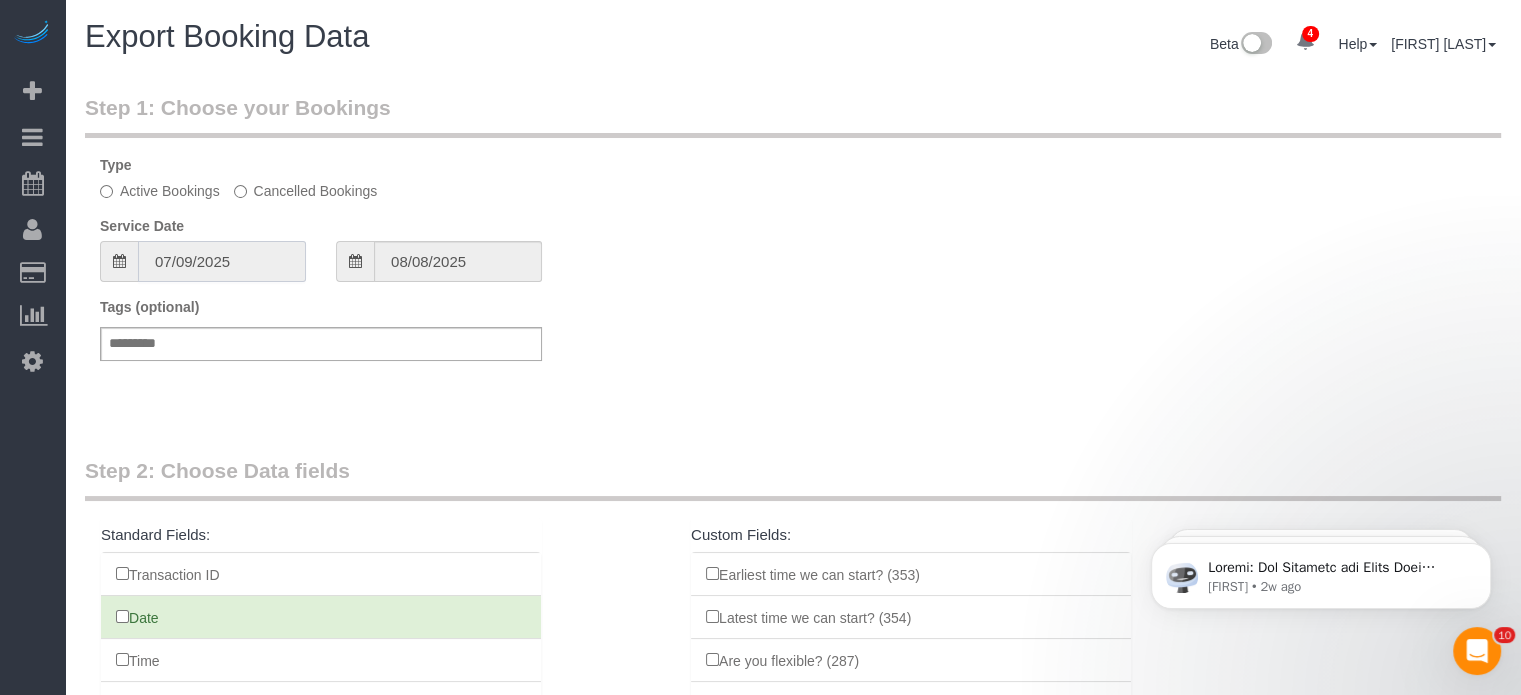 click on "07/09/2025" at bounding box center (222, 261) 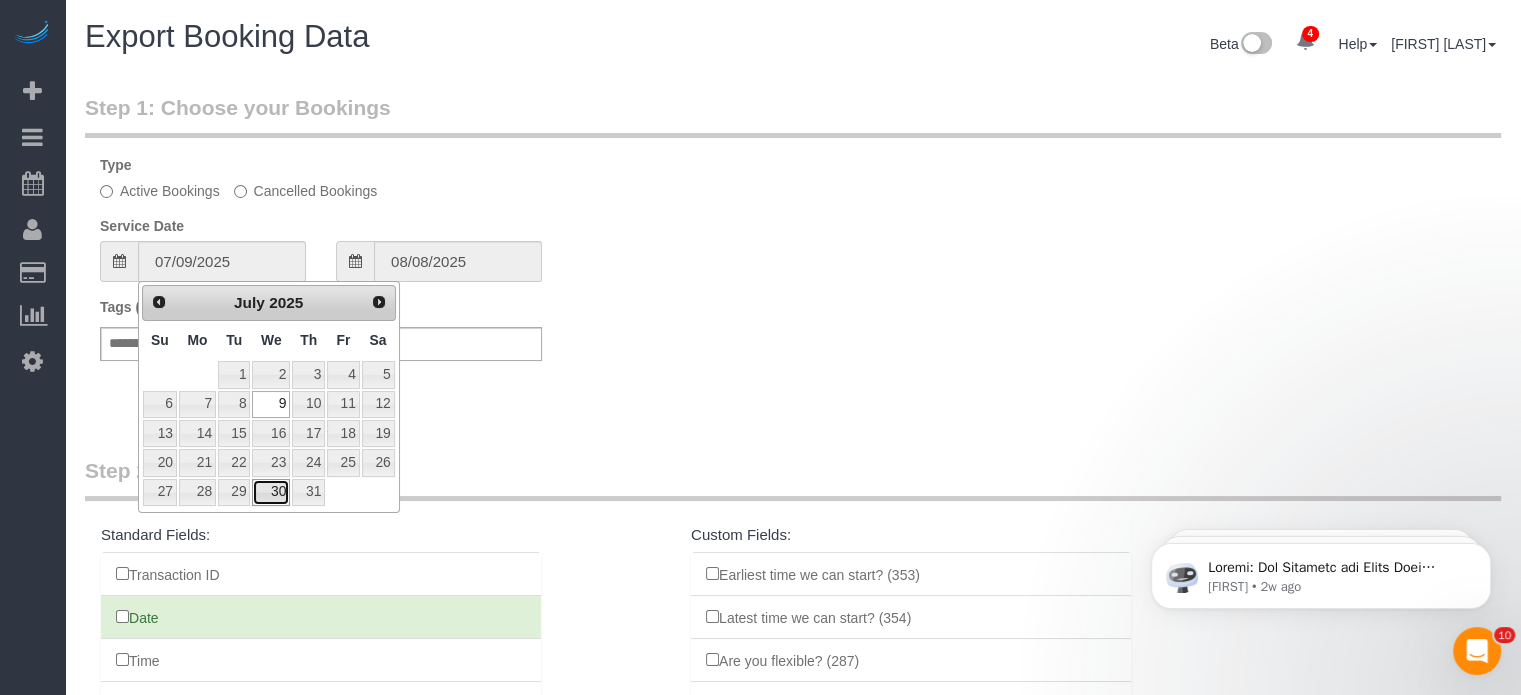 click on "30" at bounding box center (271, 492) 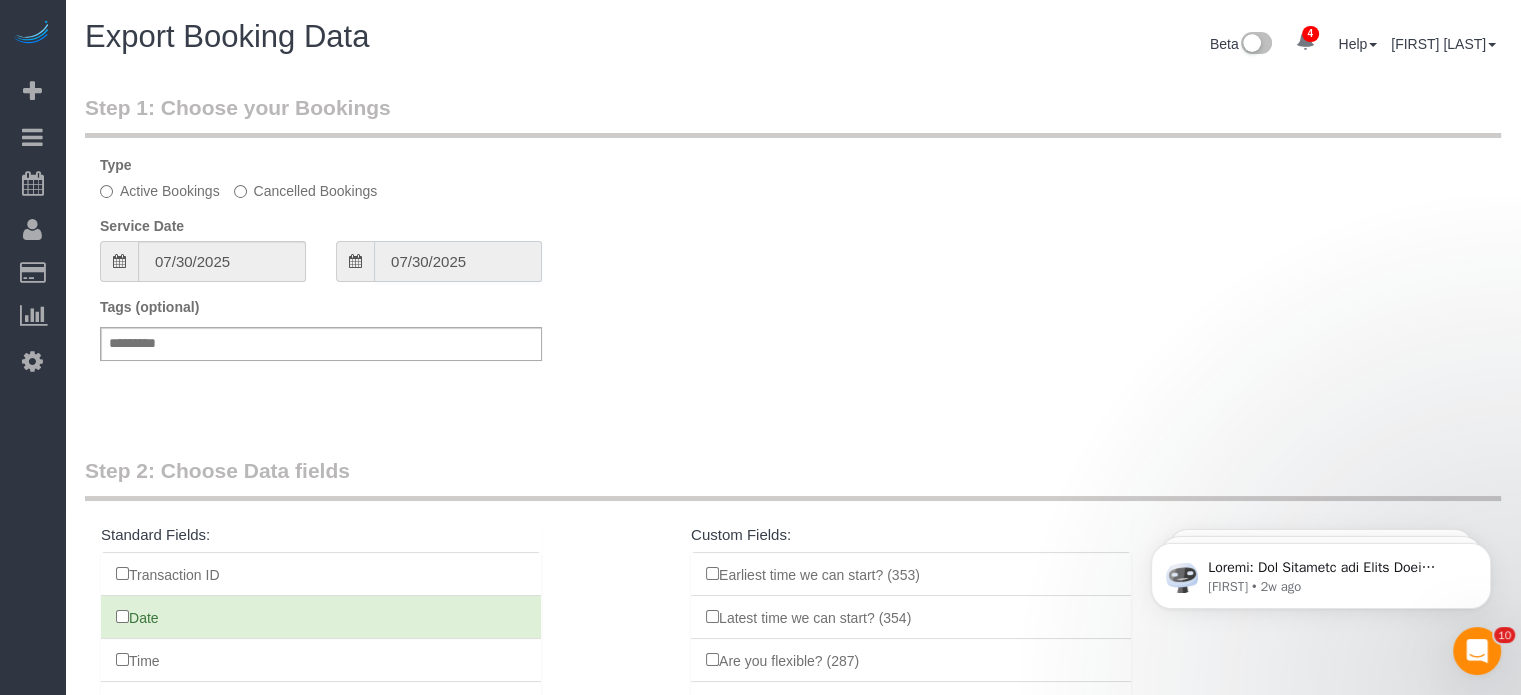 click on "07/30/2025" at bounding box center [458, 261] 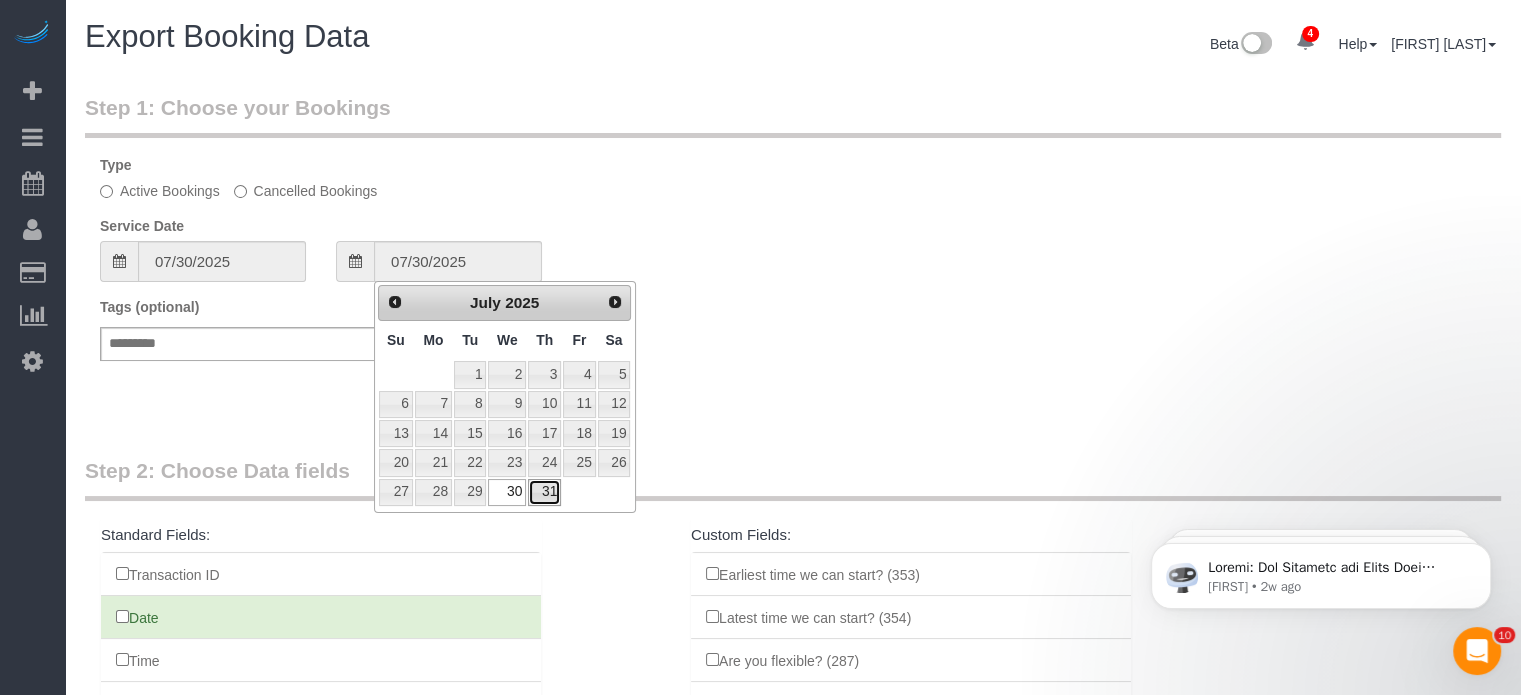 click on "31" at bounding box center [544, 492] 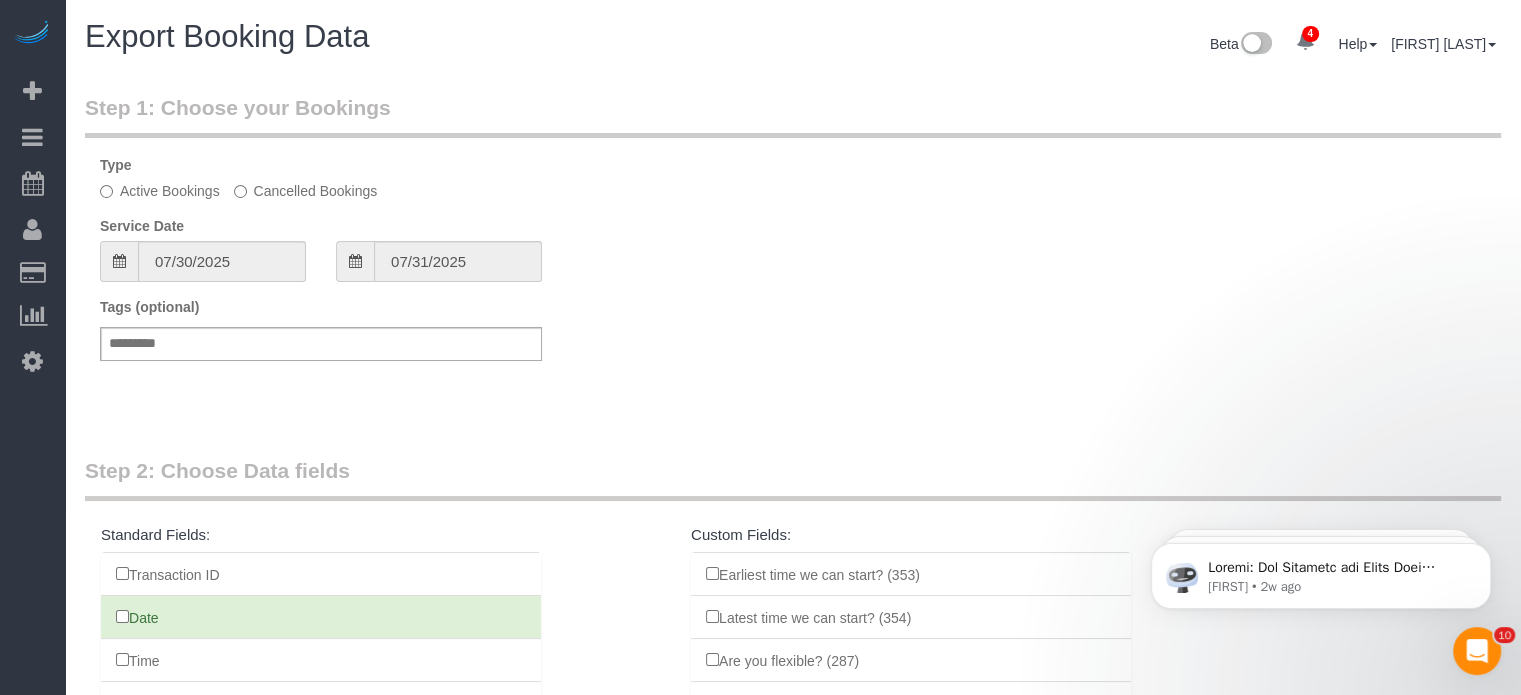 click on "Tags (optional)
Add a tag" at bounding box center [793, 339] 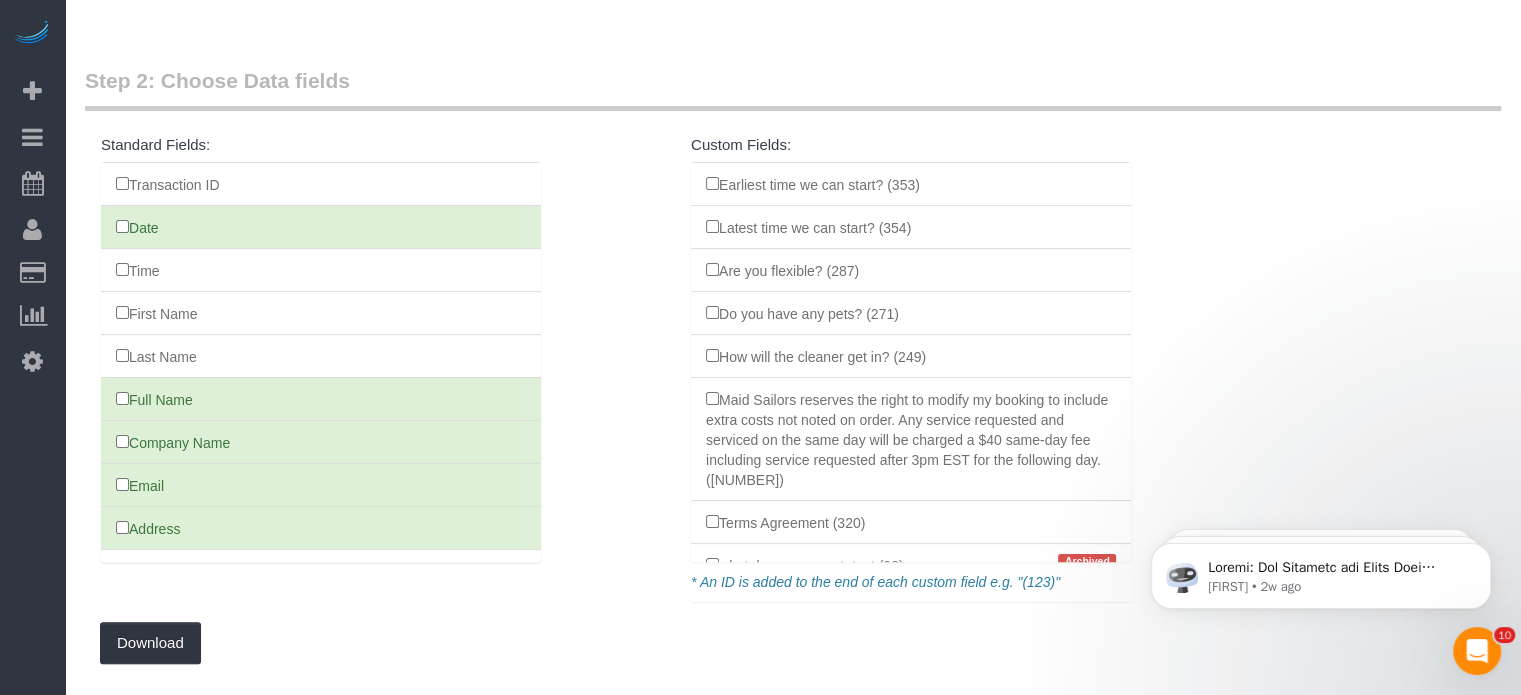scroll, scrollTop: 400, scrollLeft: 0, axis: vertical 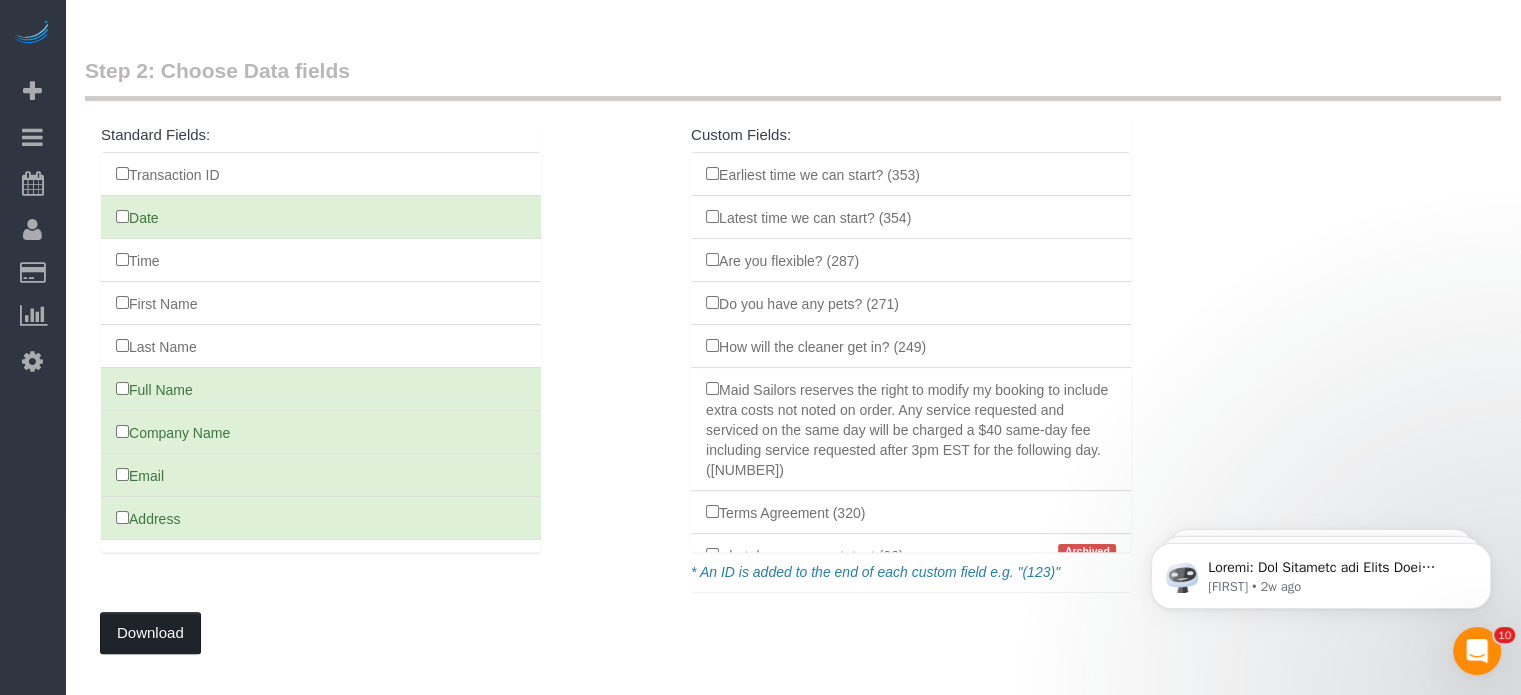 click on "Download" at bounding box center [150, 633] 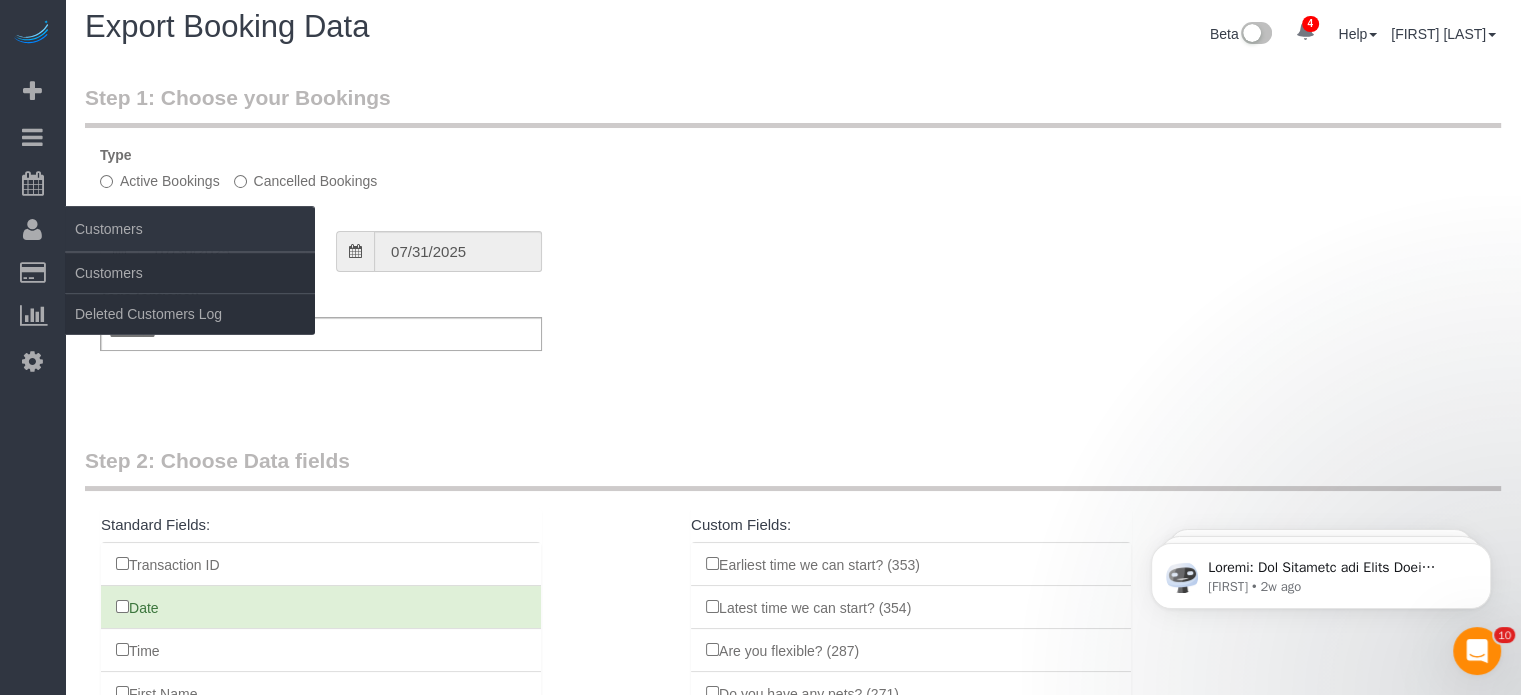scroll, scrollTop: 0, scrollLeft: 0, axis: both 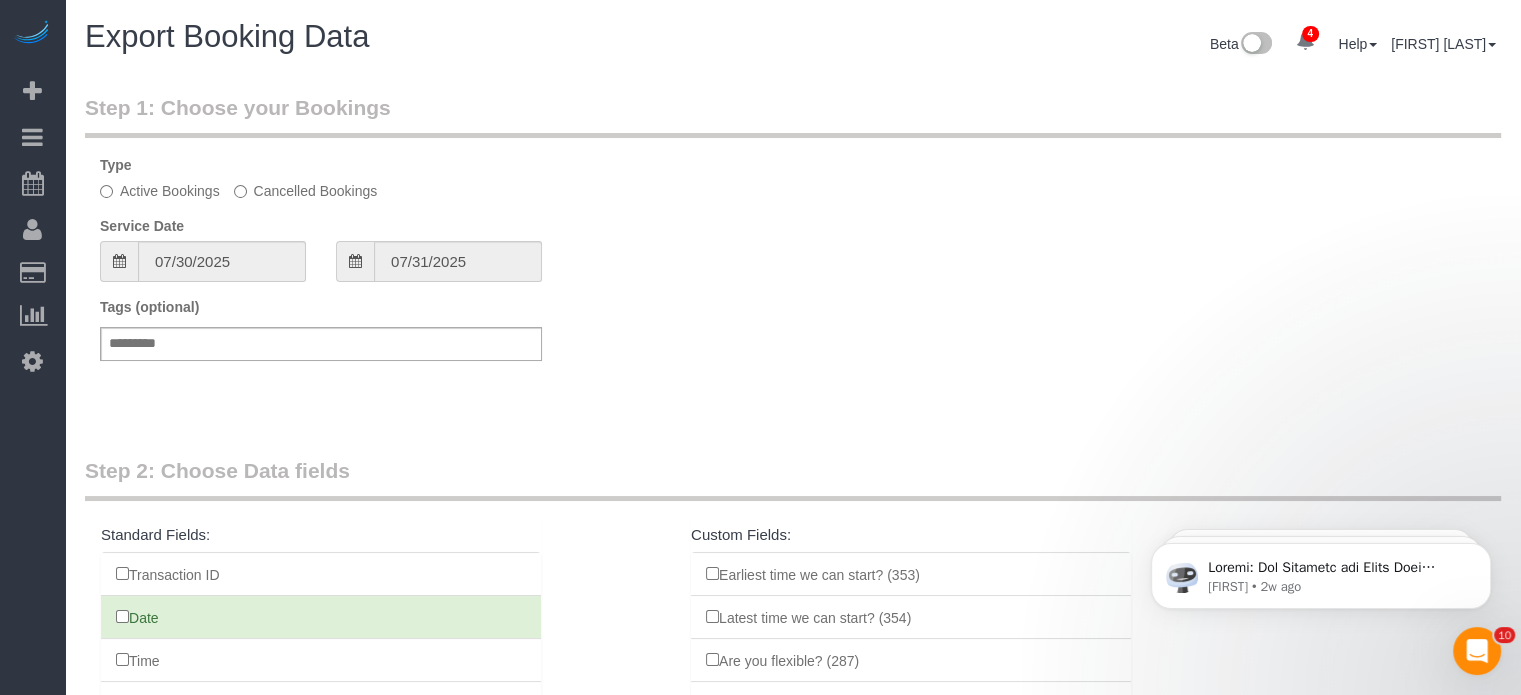 click on "Tags (optional)
Add a tag" at bounding box center [793, 339] 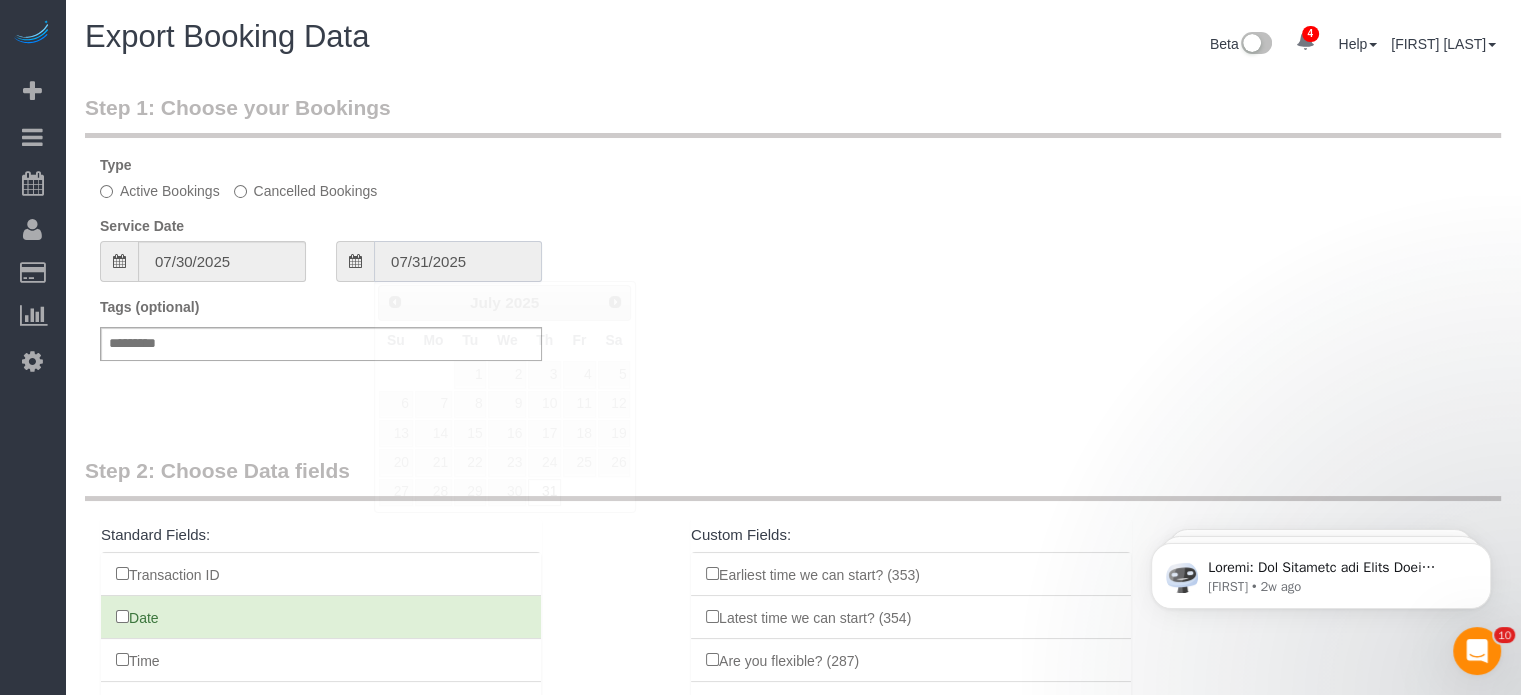 click on "07/31/2025" at bounding box center (458, 261) 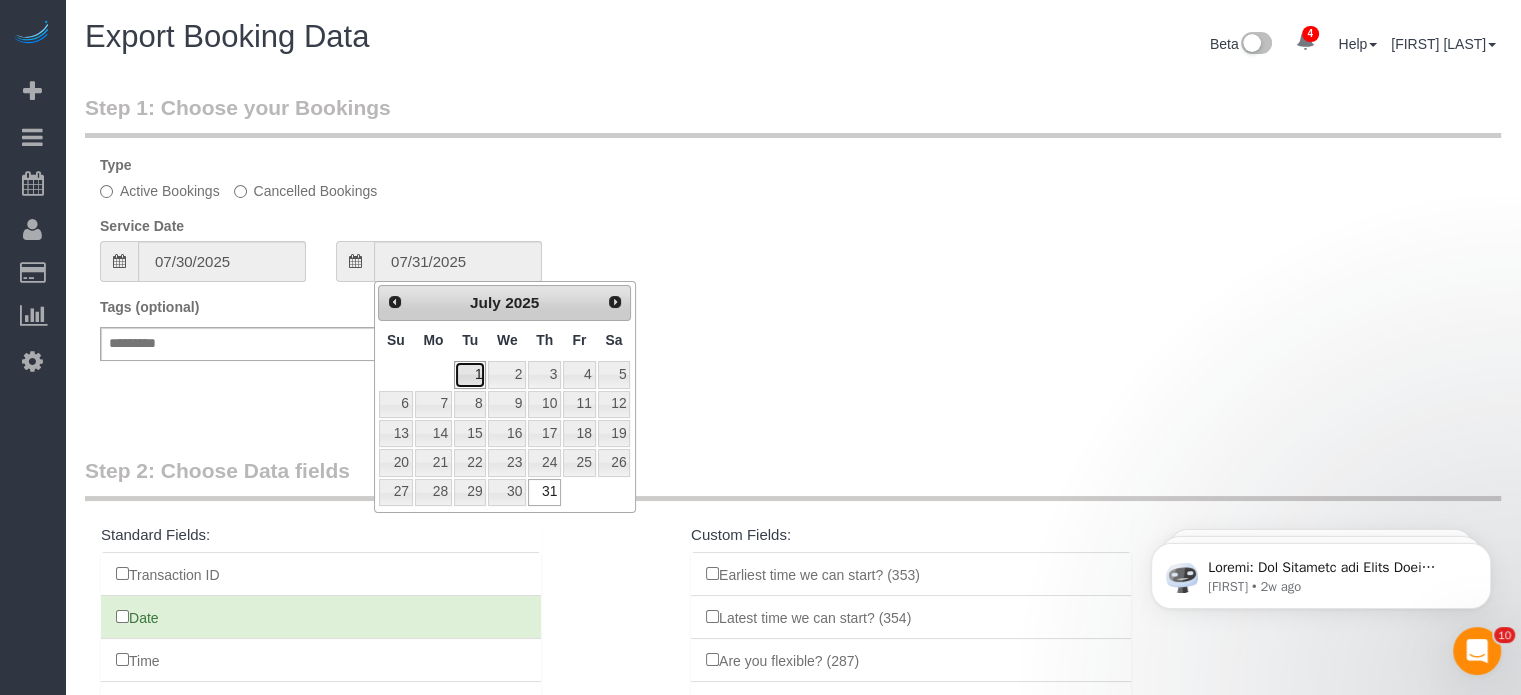 click on "1" at bounding box center (470, 374) 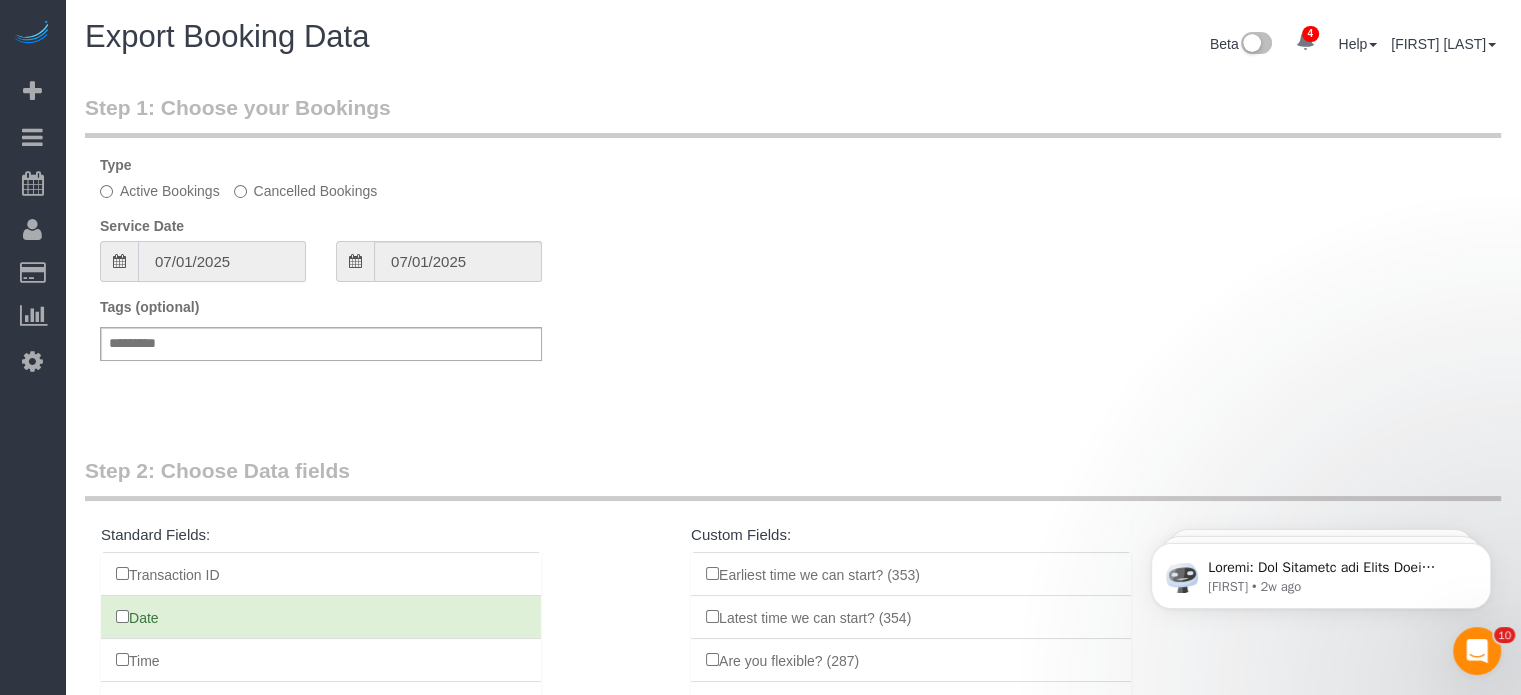 click on "07/01/2025" at bounding box center [222, 261] 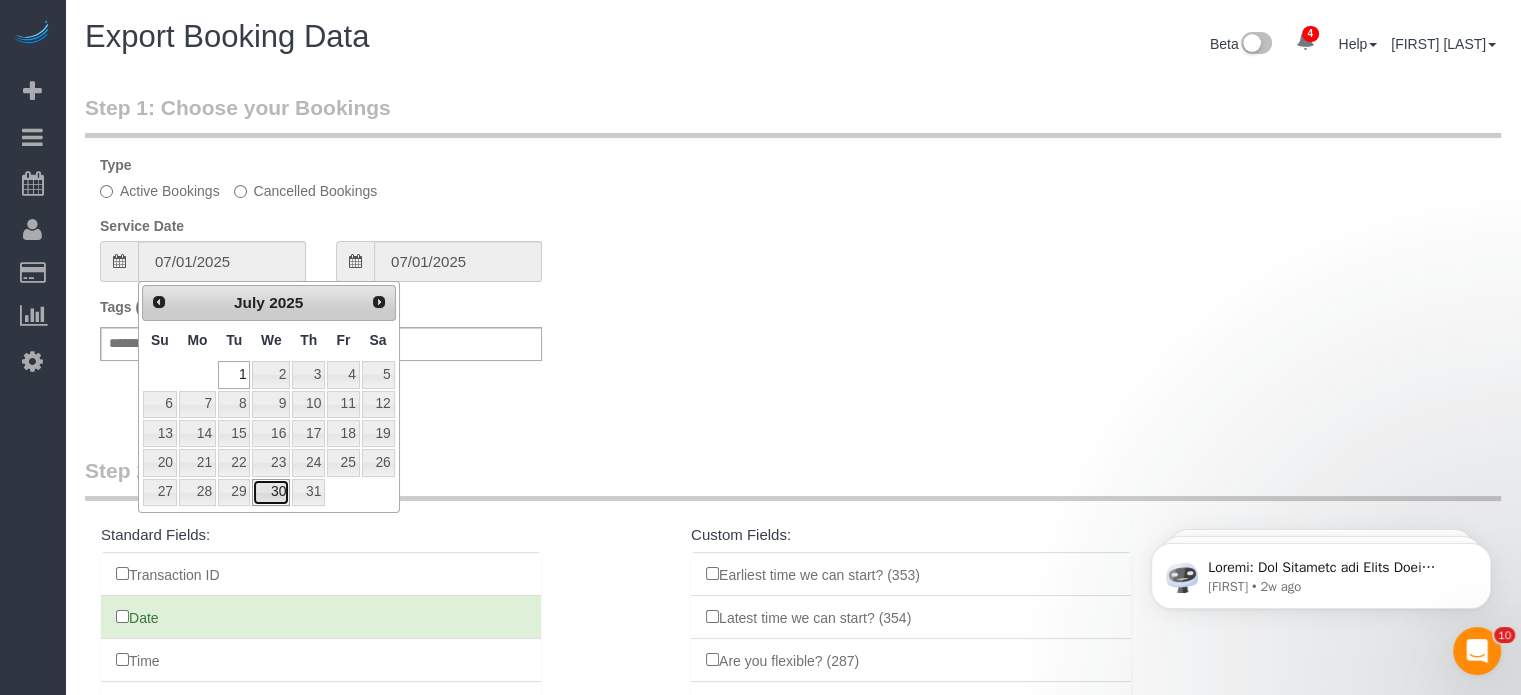 click on "30" at bounding box center [271, 492] 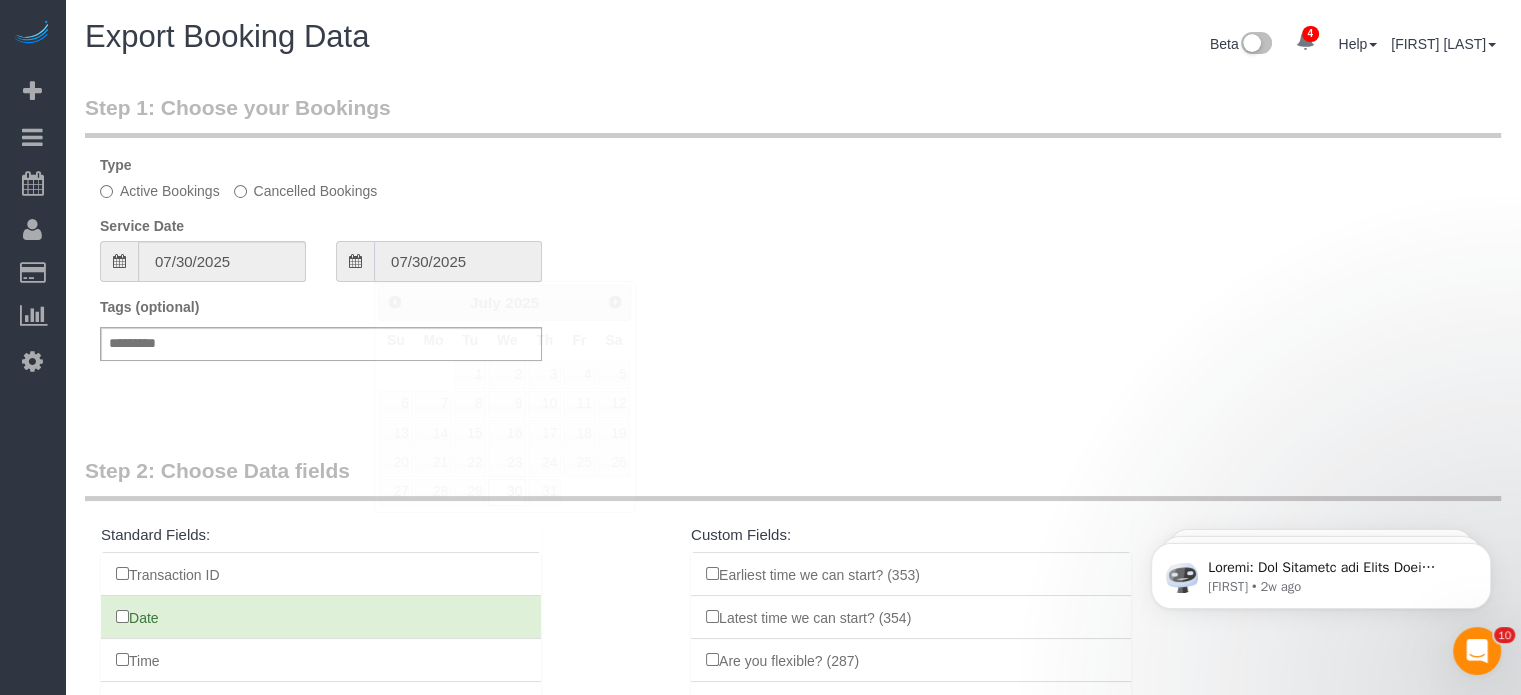 click on "07/30/2025" at bounding box center [458, 261] 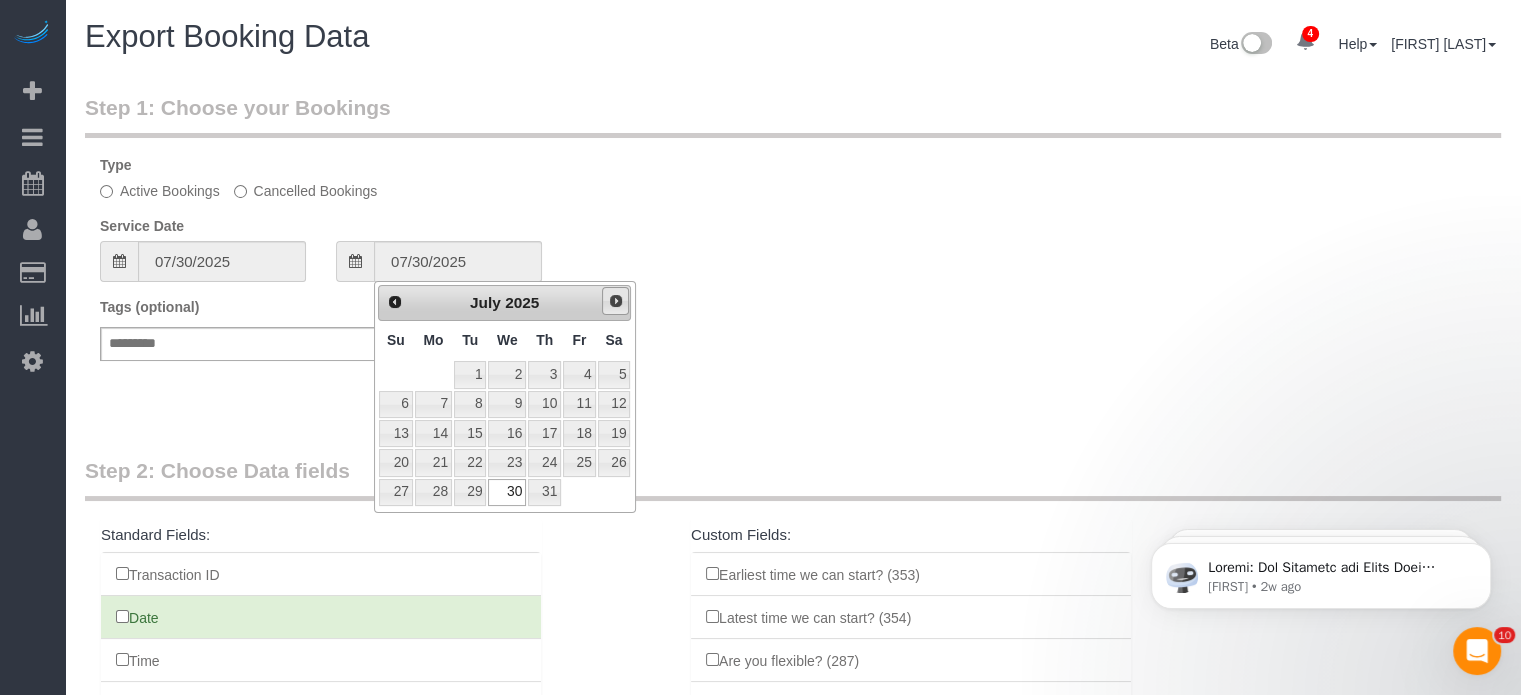 click on "Next" at bounding box center (616, 301) 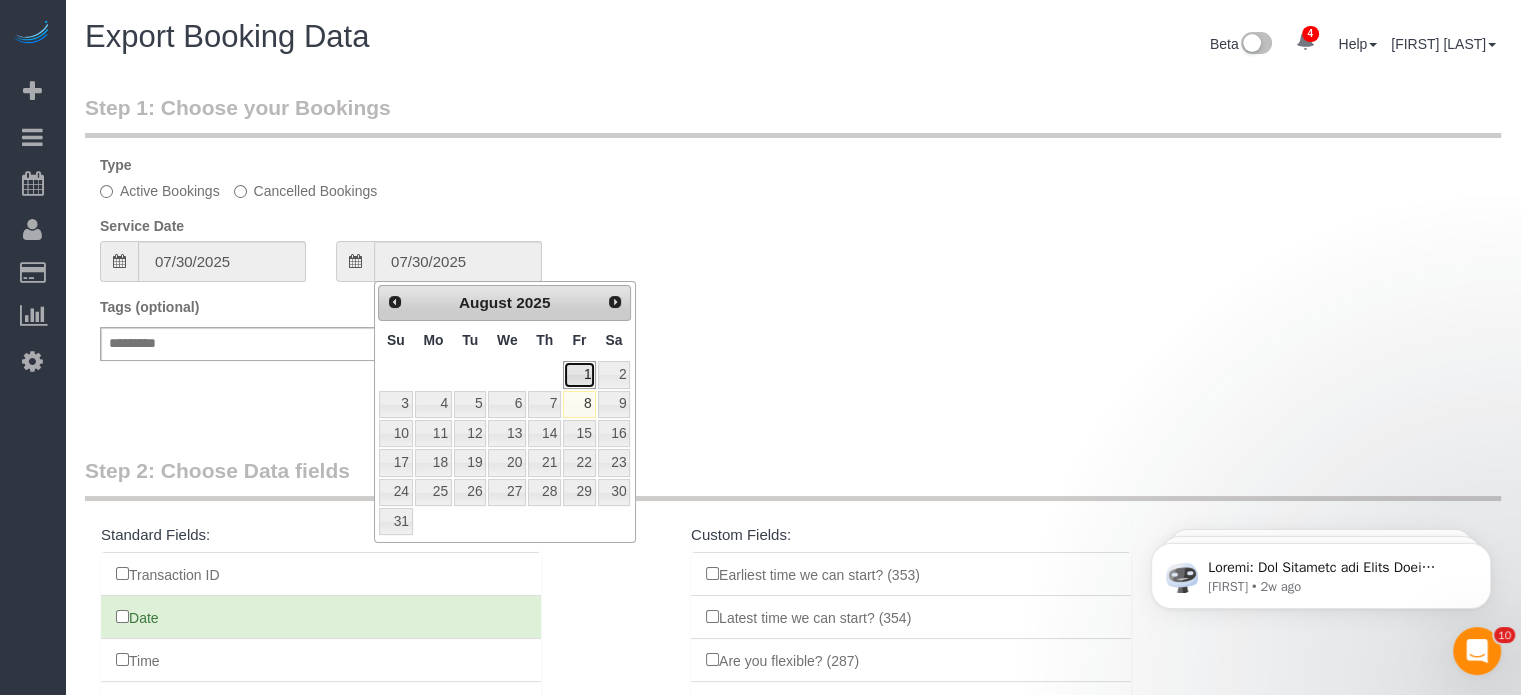 click on "1" at bounding box center (579, 374) 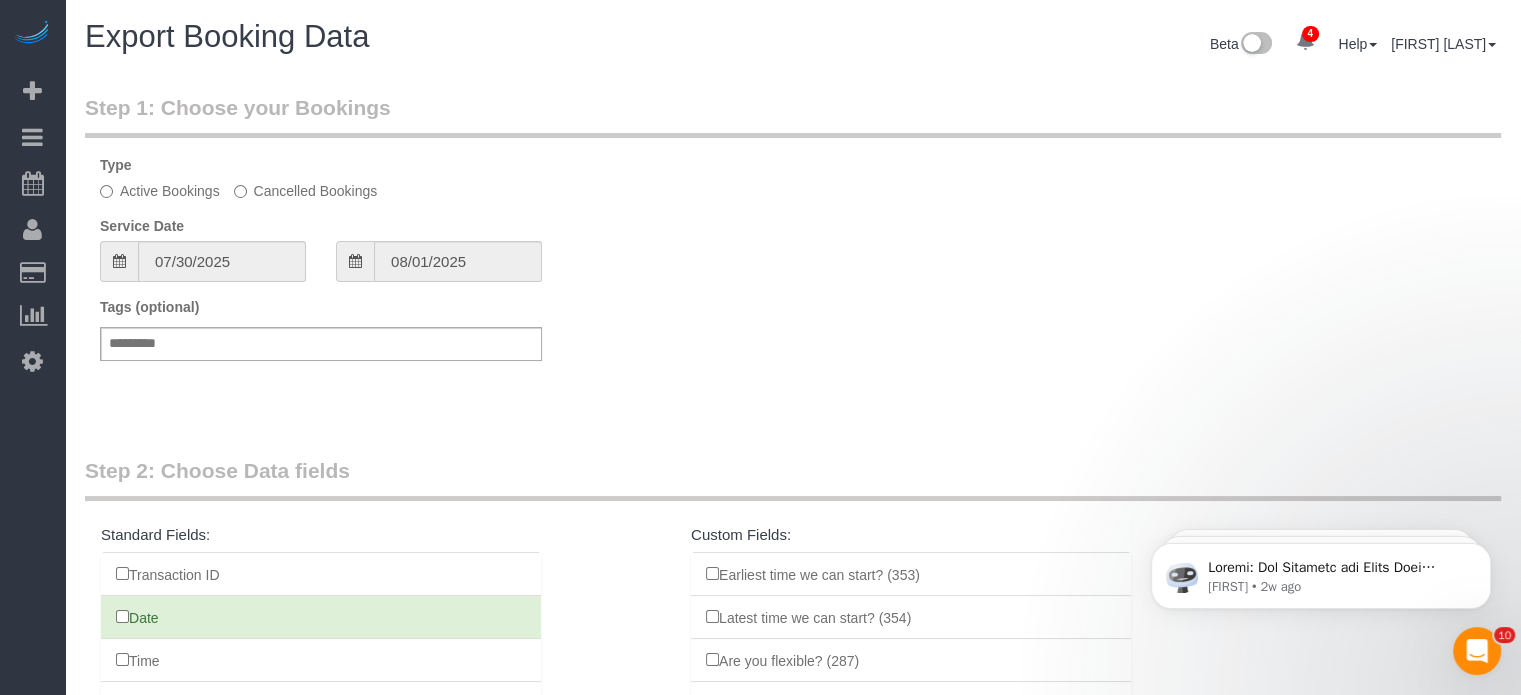 click on "Tags (optional)
Add a tag" at bounding box center [793, 339] 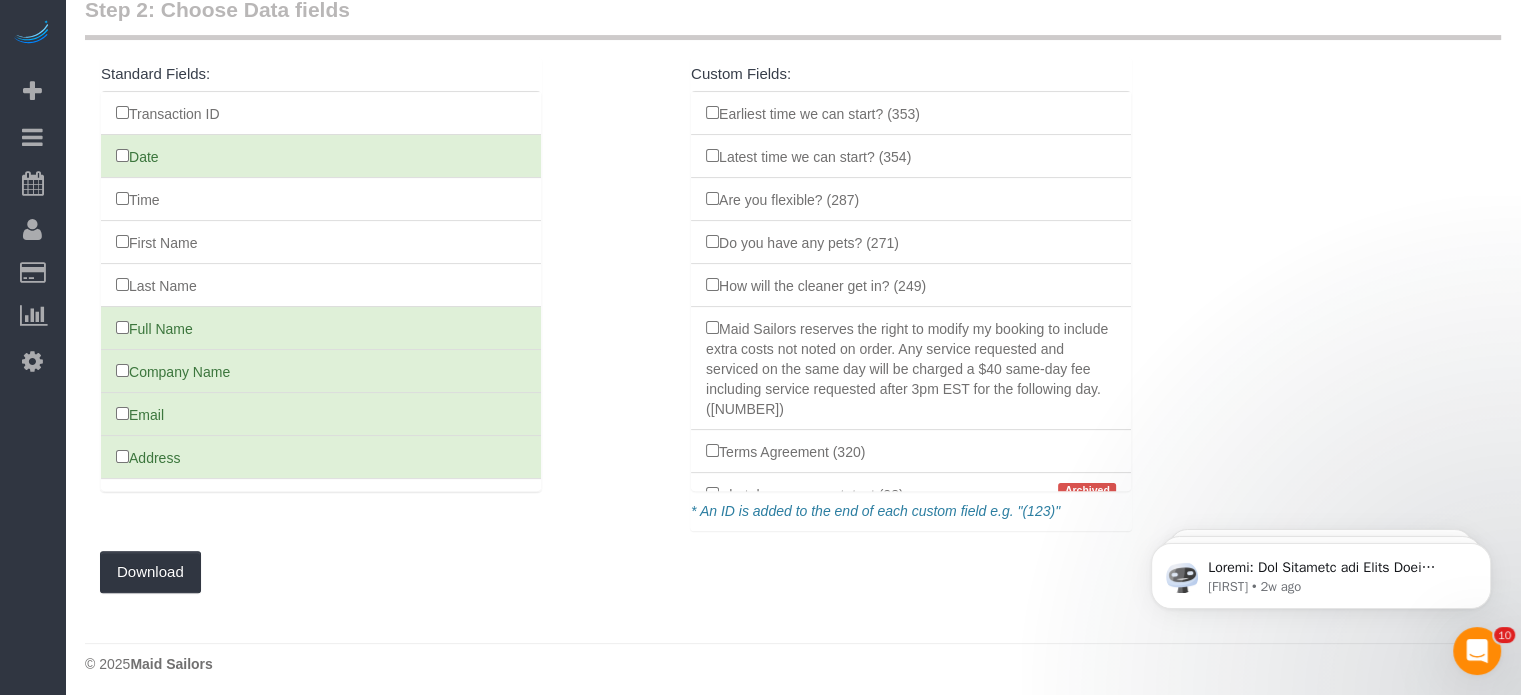 scroll, scrollTop: 466, scrollLeft: 0, axis: vertical 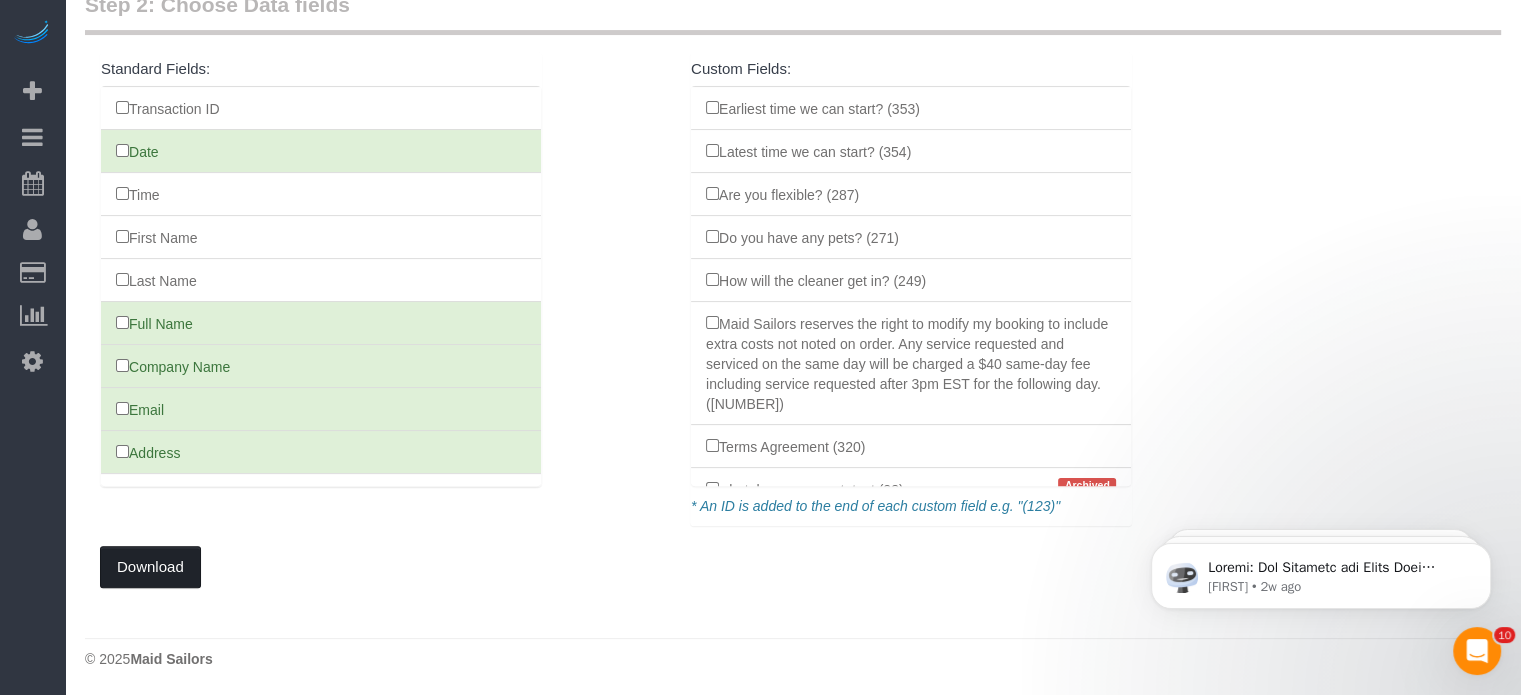 click on "Download" at bounding box center [150, 567] 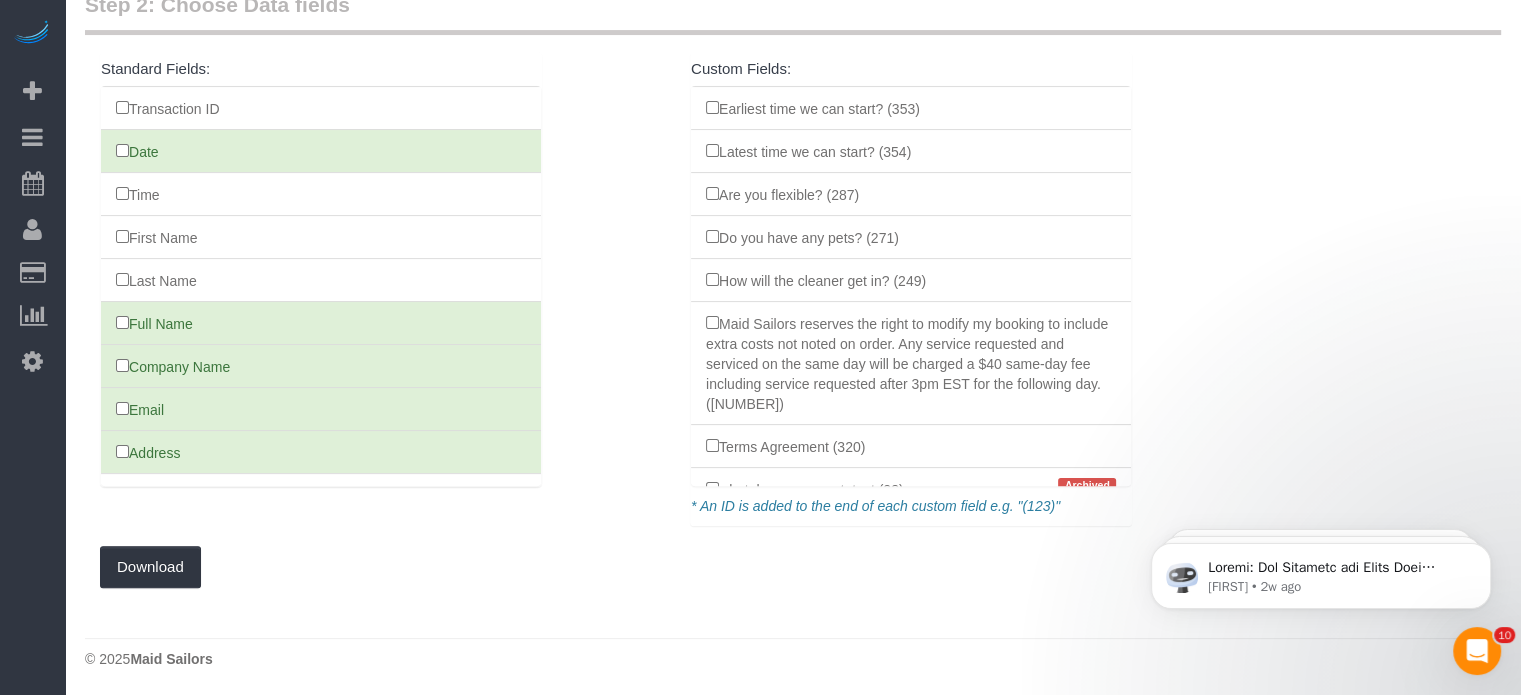 scroll, scrollTop: 66, scrollLeft: 0, axis: vertical 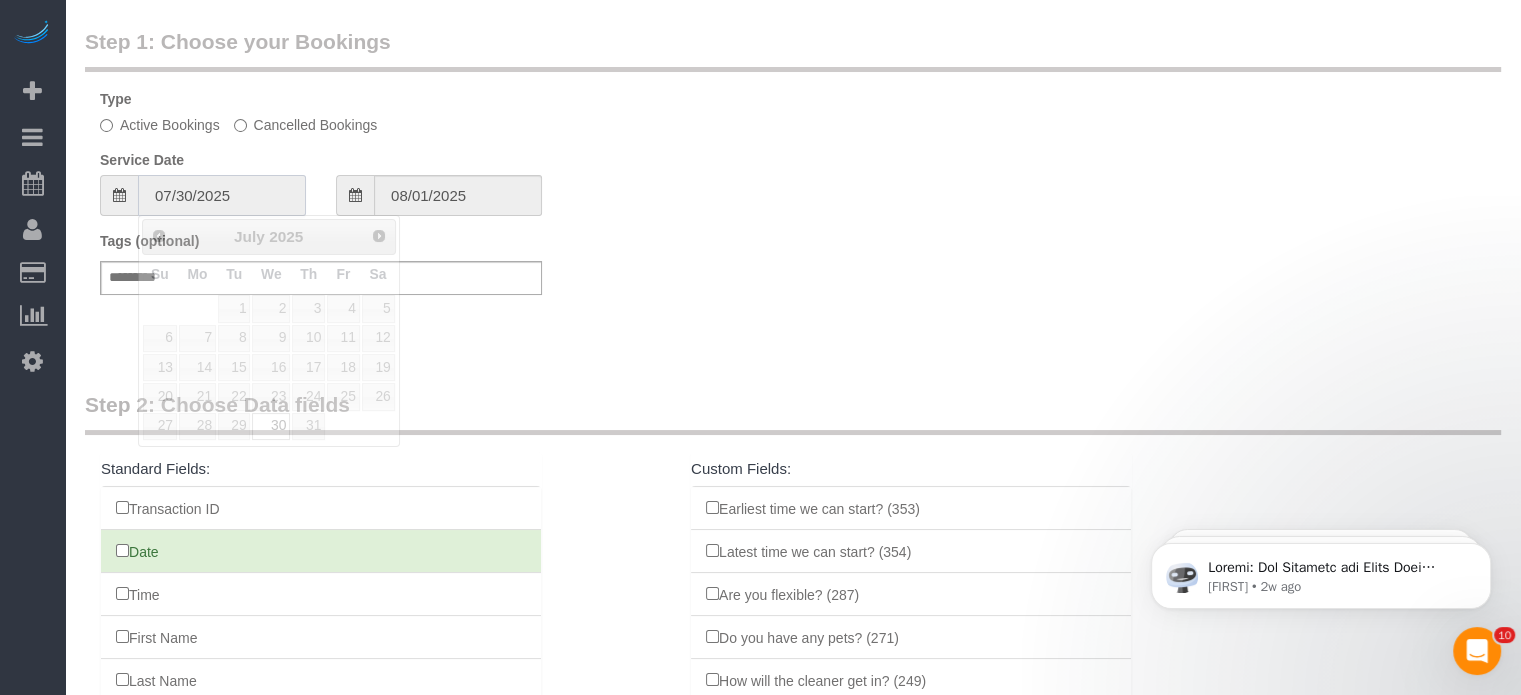 click on "07/30/2025" at bounding box center [222, 195] 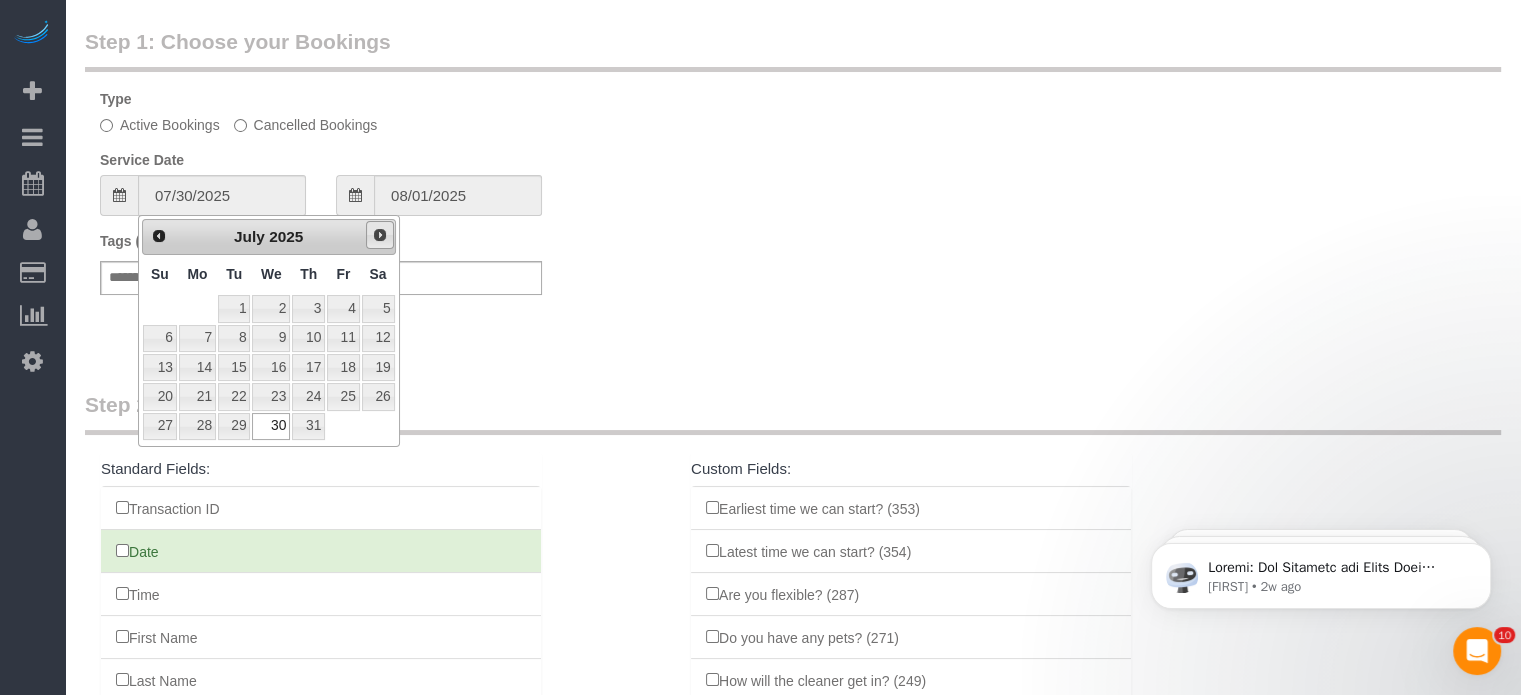 click on "Next" at bounding box center [380, 235] 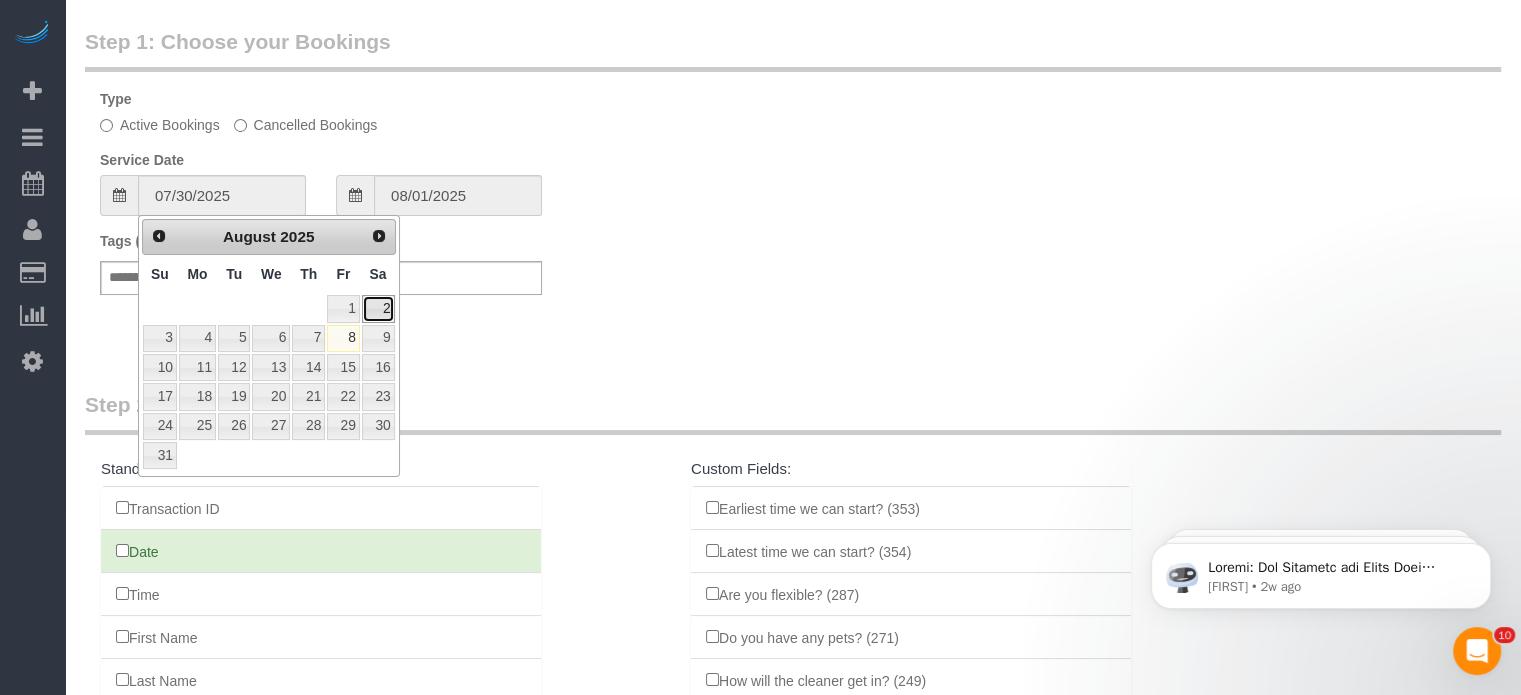 click on "2" at bounding box center (378, 308) 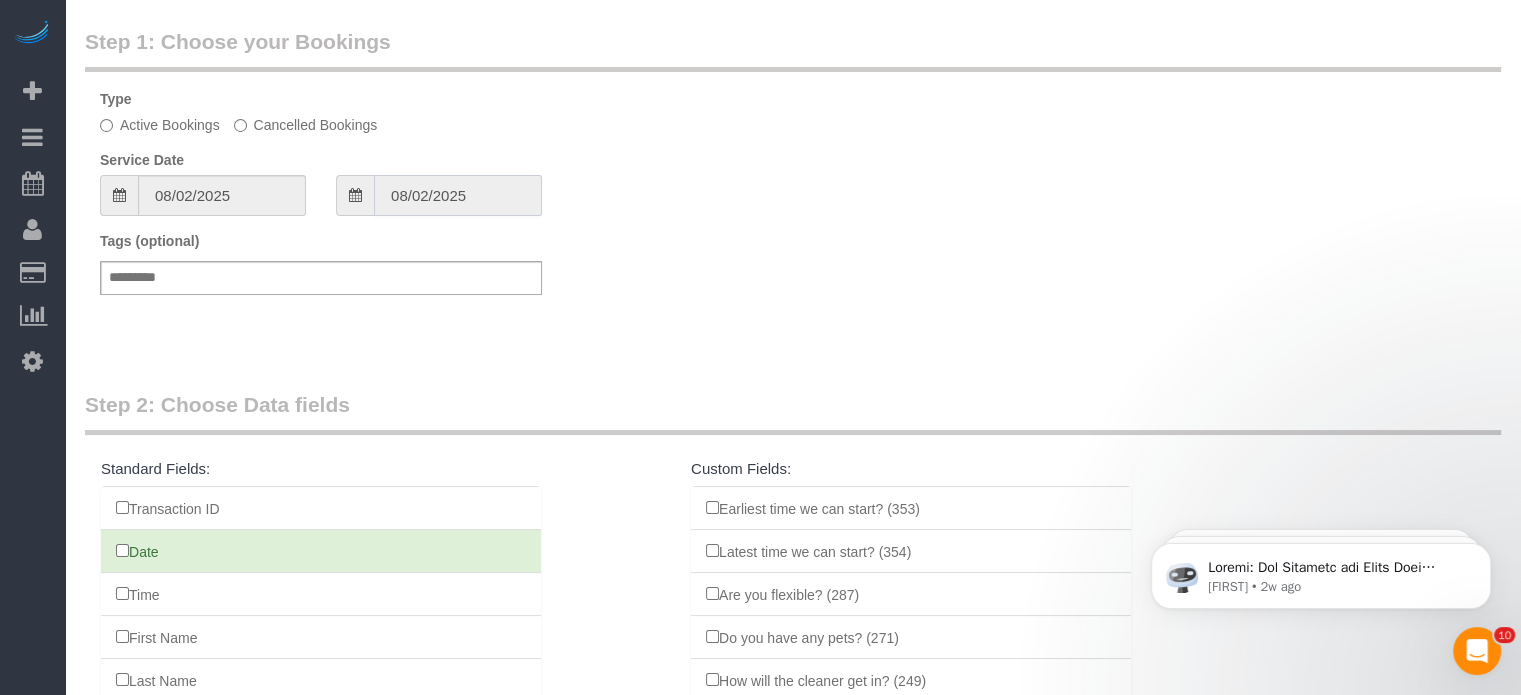 click on "08/02/2025" at bounding box center (458, 195) 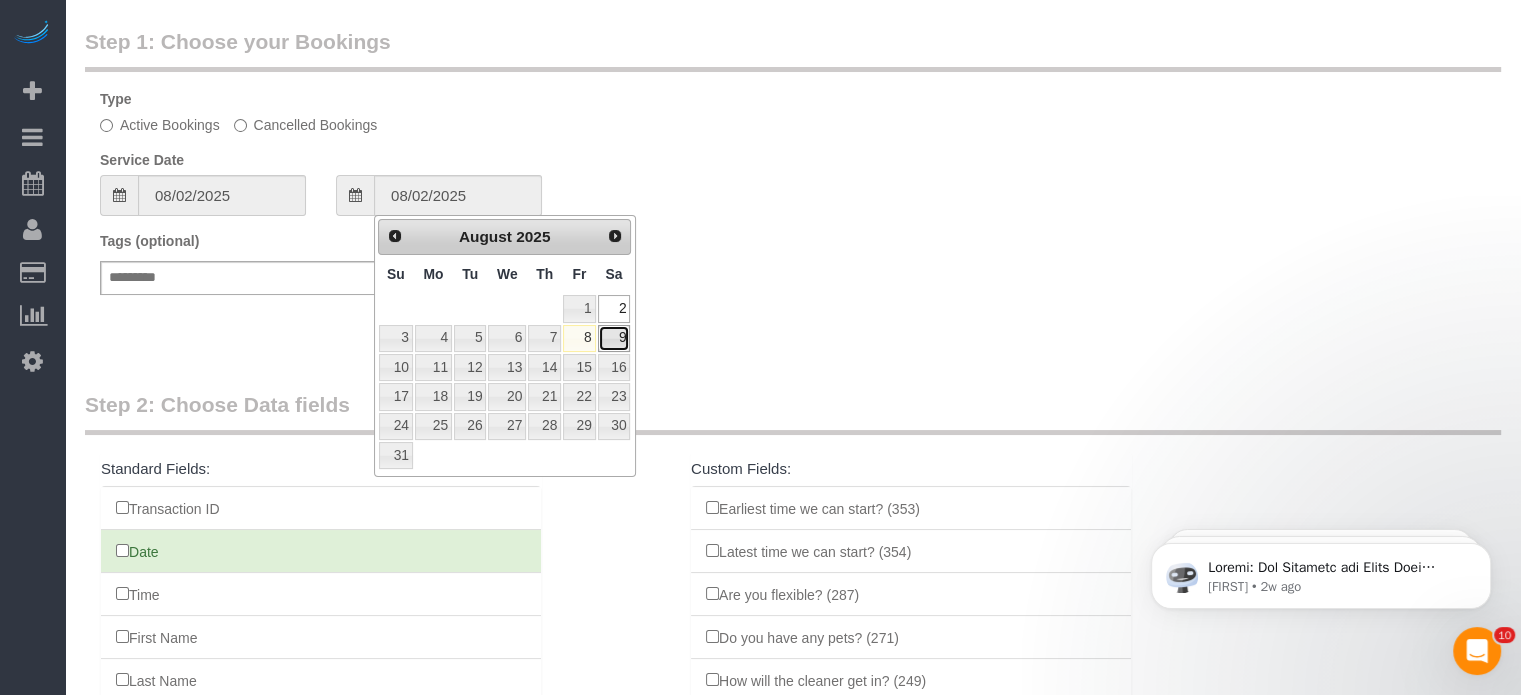 click on "9" at bounding box center [614, 338] 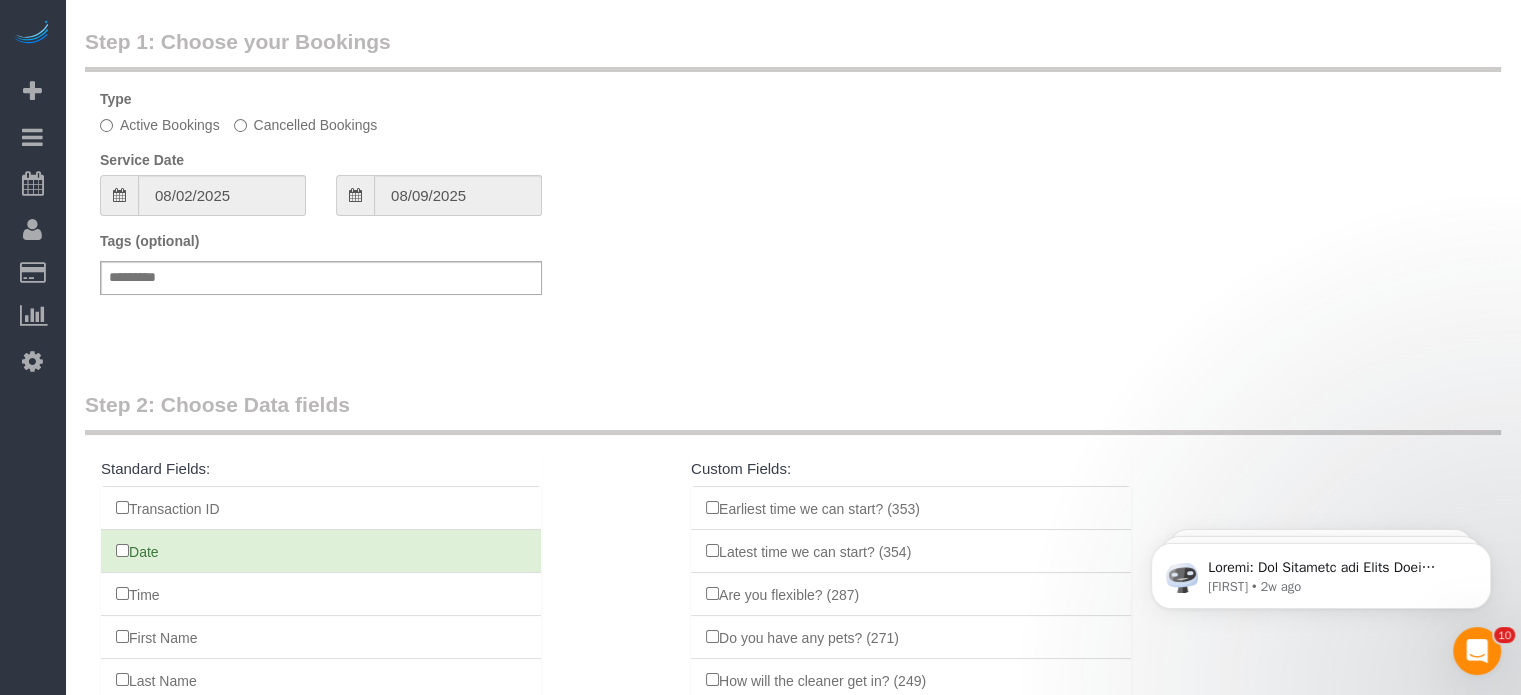 click on "Tags (optional)
Add a tag" at bounding box center [793, 273] 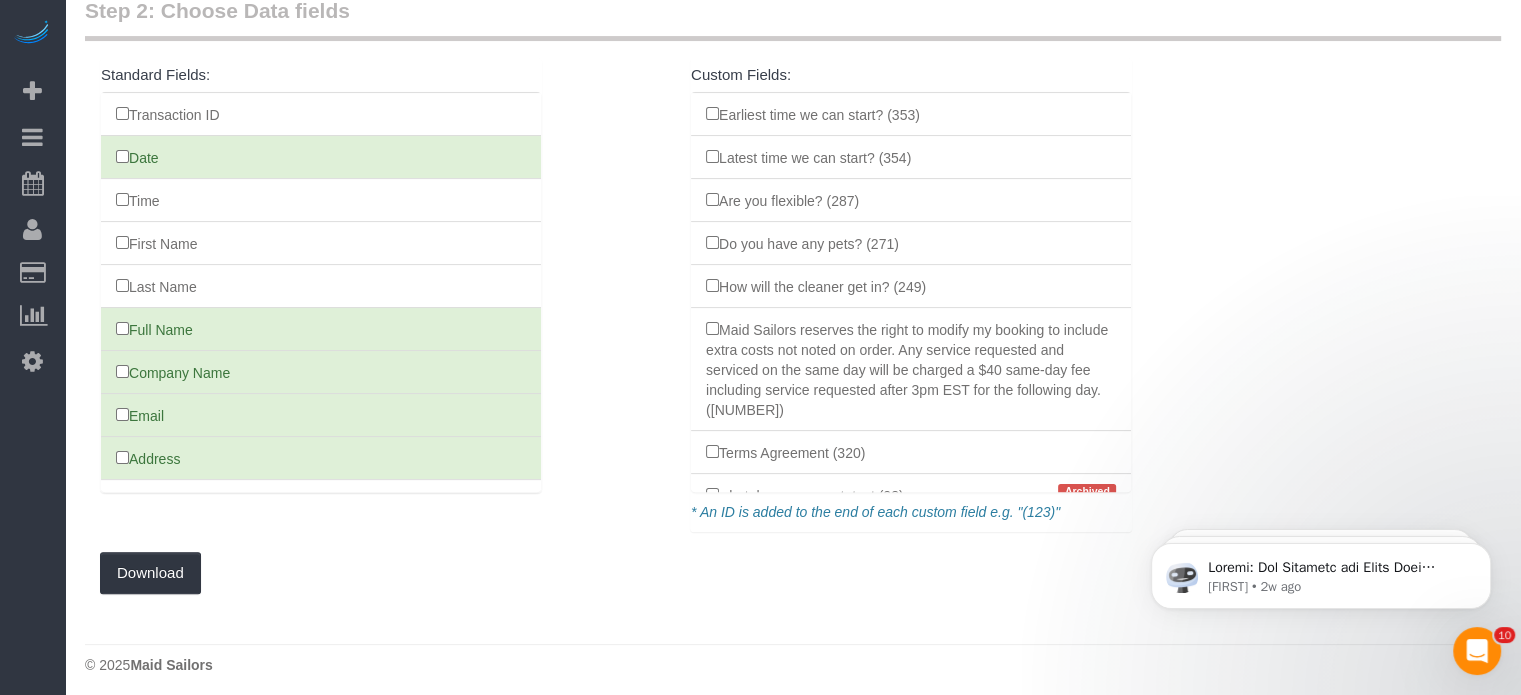 scroll, scrollTop: 466, scrollLeft: 0, axis: vertical 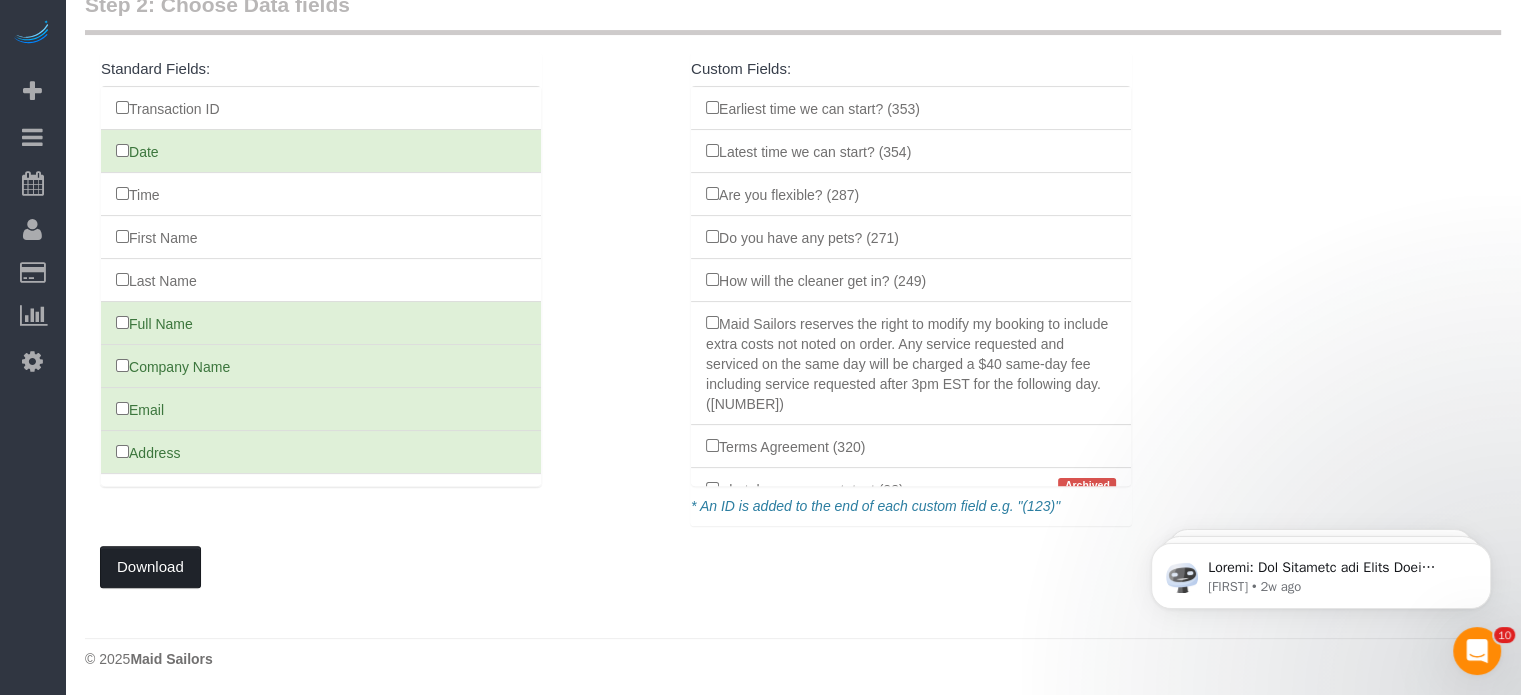 click on "Download" at bounding box center (150, 567) 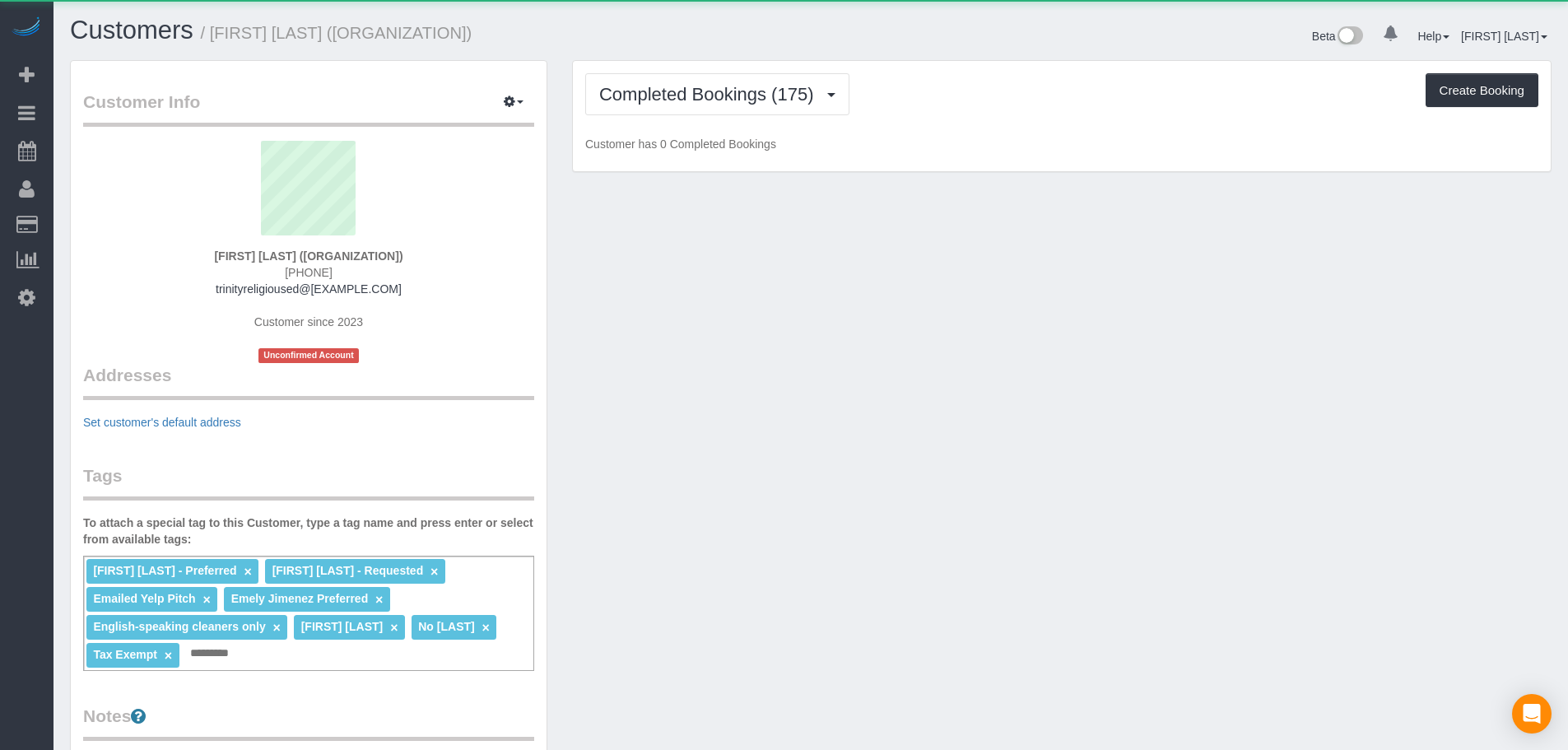scroll, scrollTop: 0, scrollLeft: 0, axis: both 